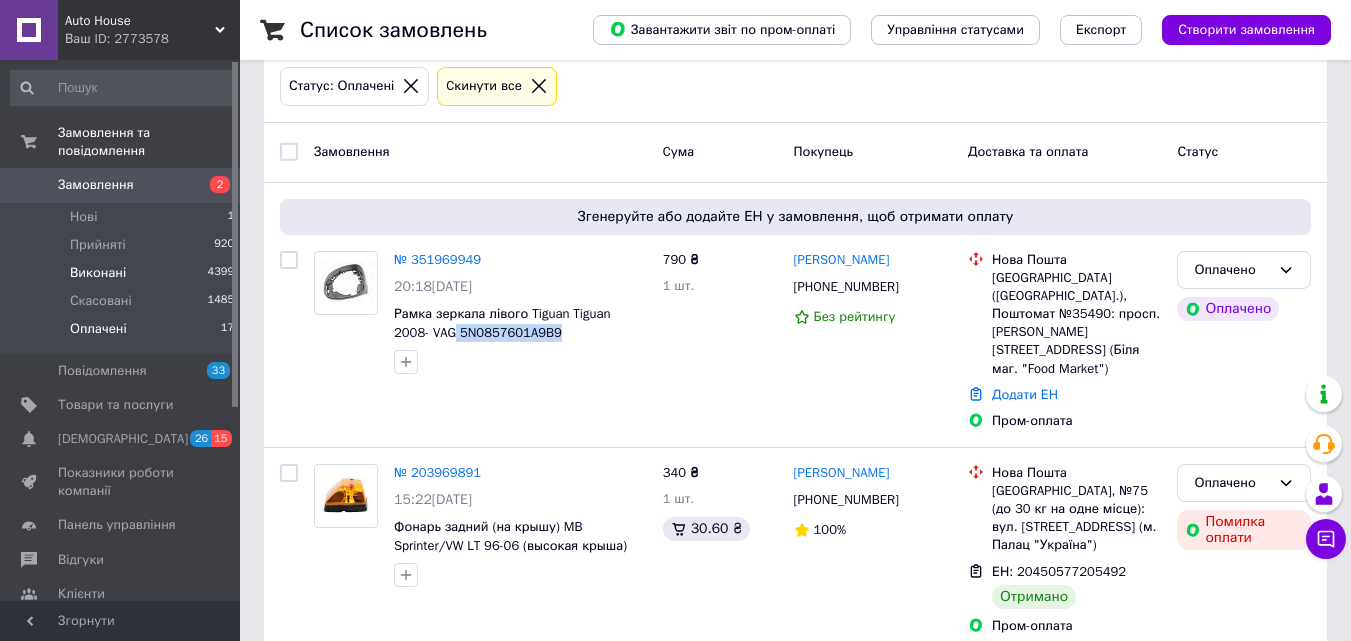 scroll, scrollTop: 300, scrollLeft: 0, axis: vertical 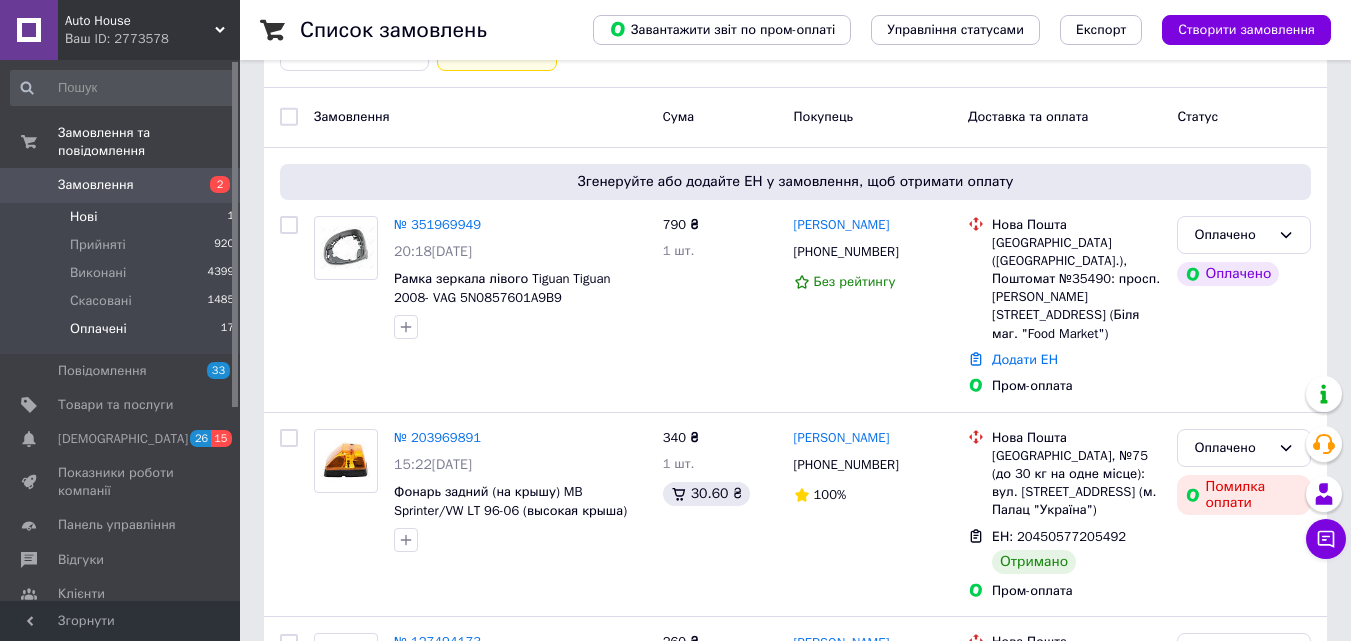 click on "Нові 1" at bounding box center (123, 217) 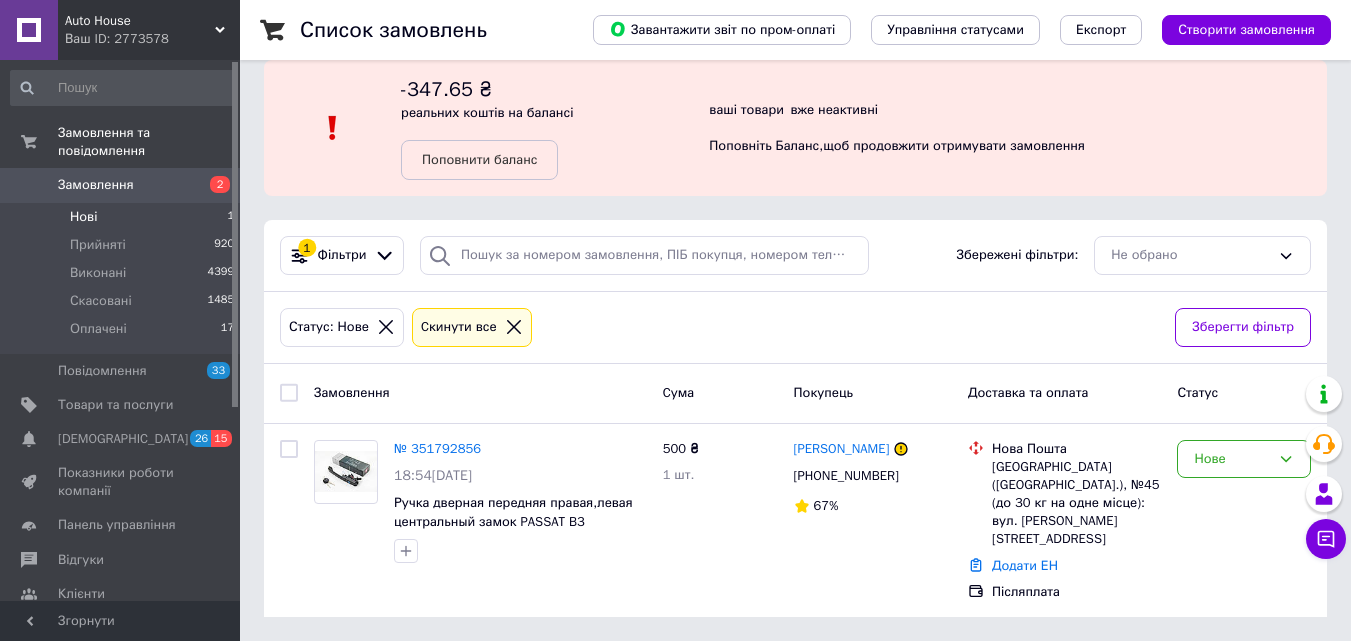 scroll, scrollTop: 0, scrollLeft: 0, axis: both 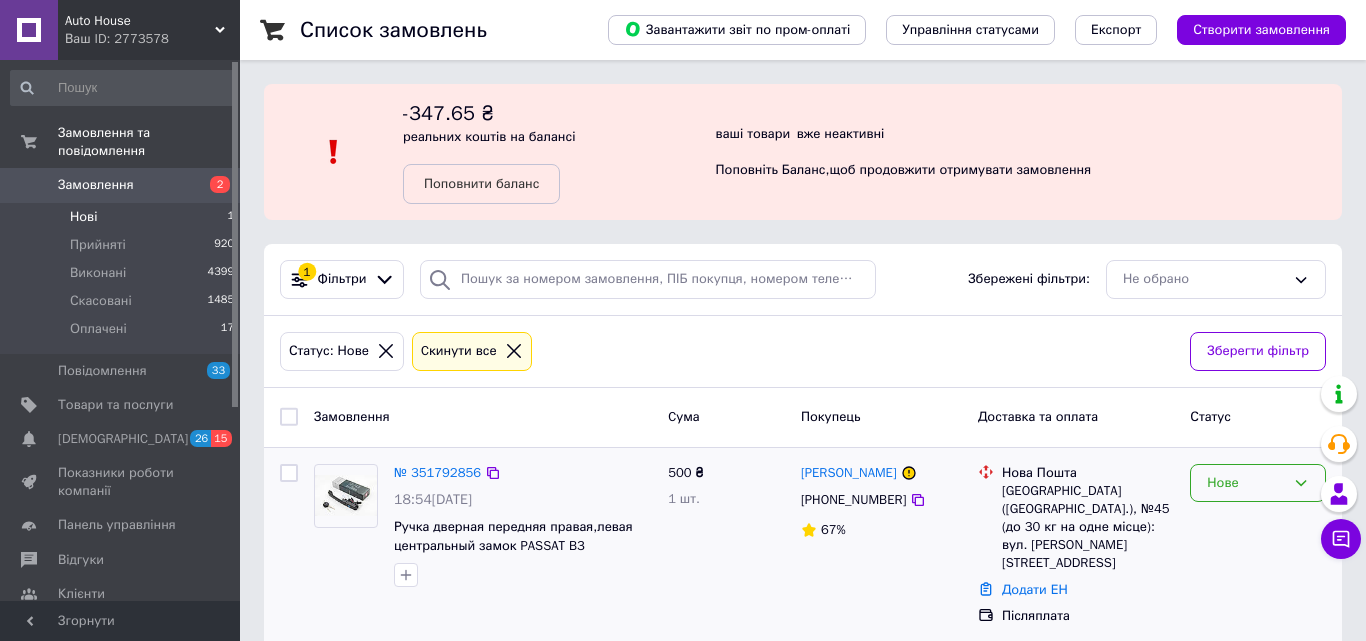 drag, startPoint x: 1297, startPoint y: 484, endPoint x: 1293, endPoint y: 503, distance: 19.416489 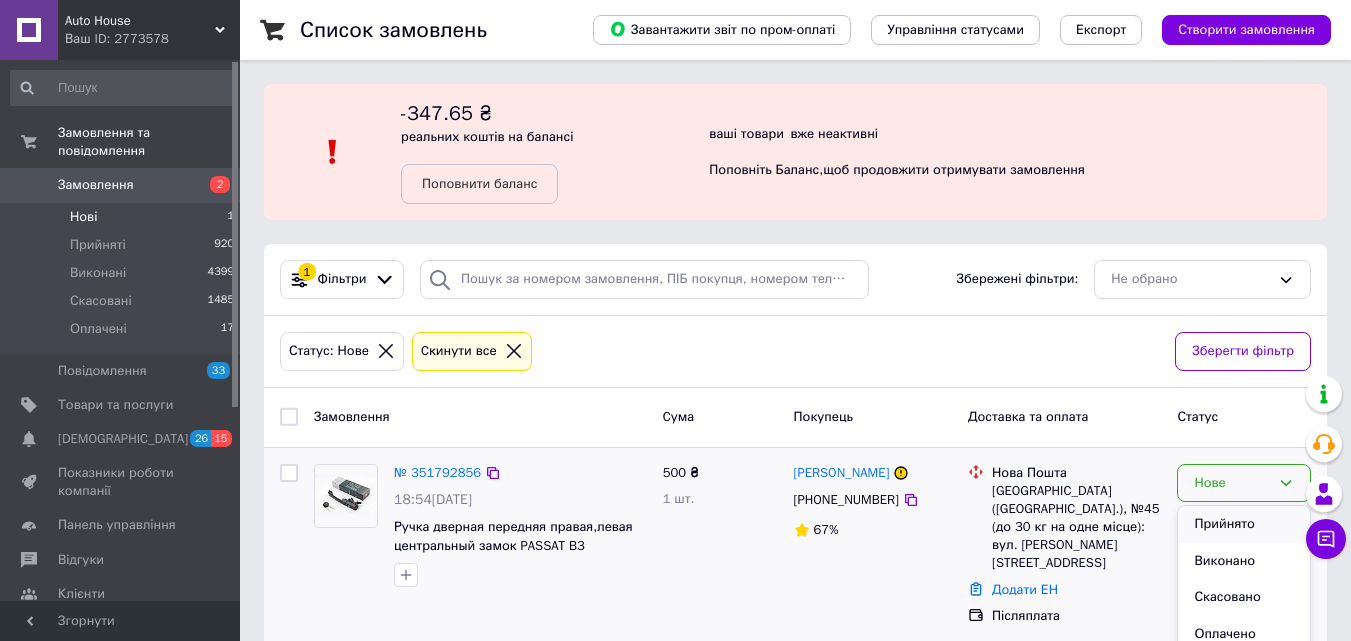 click on "Прийнято" at bounding box center (1244, 524) 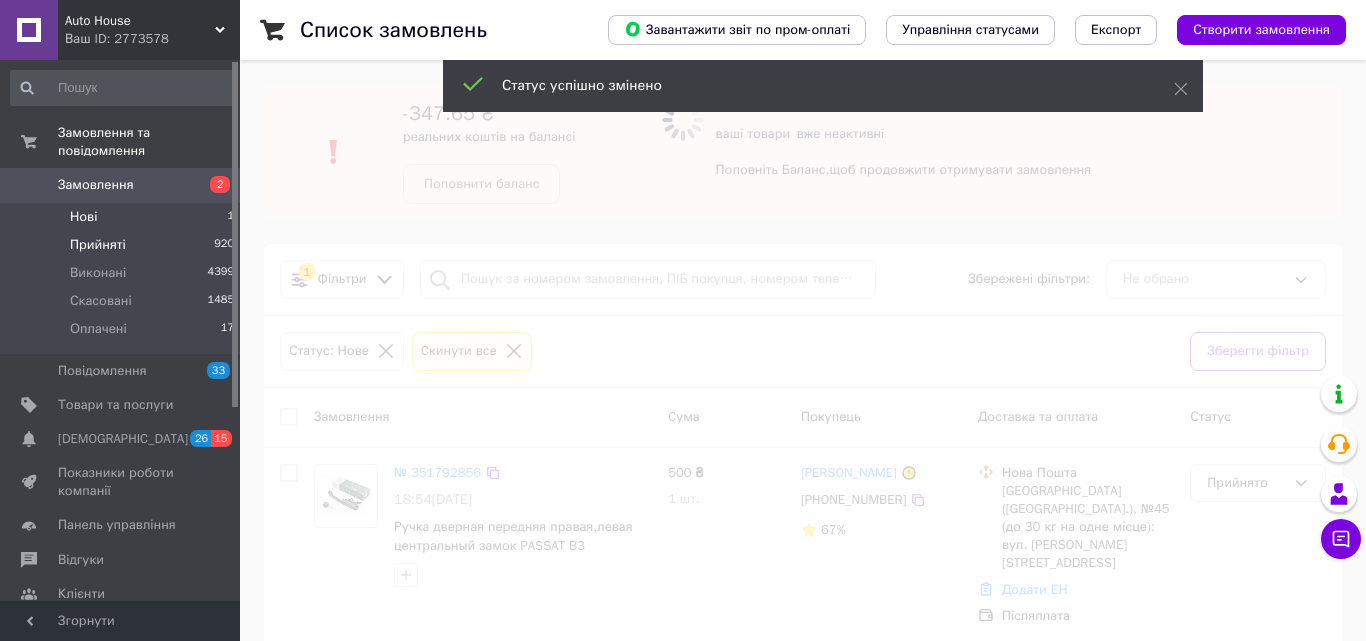 click on "Прийняті 920" at bounding box center (123, 245) 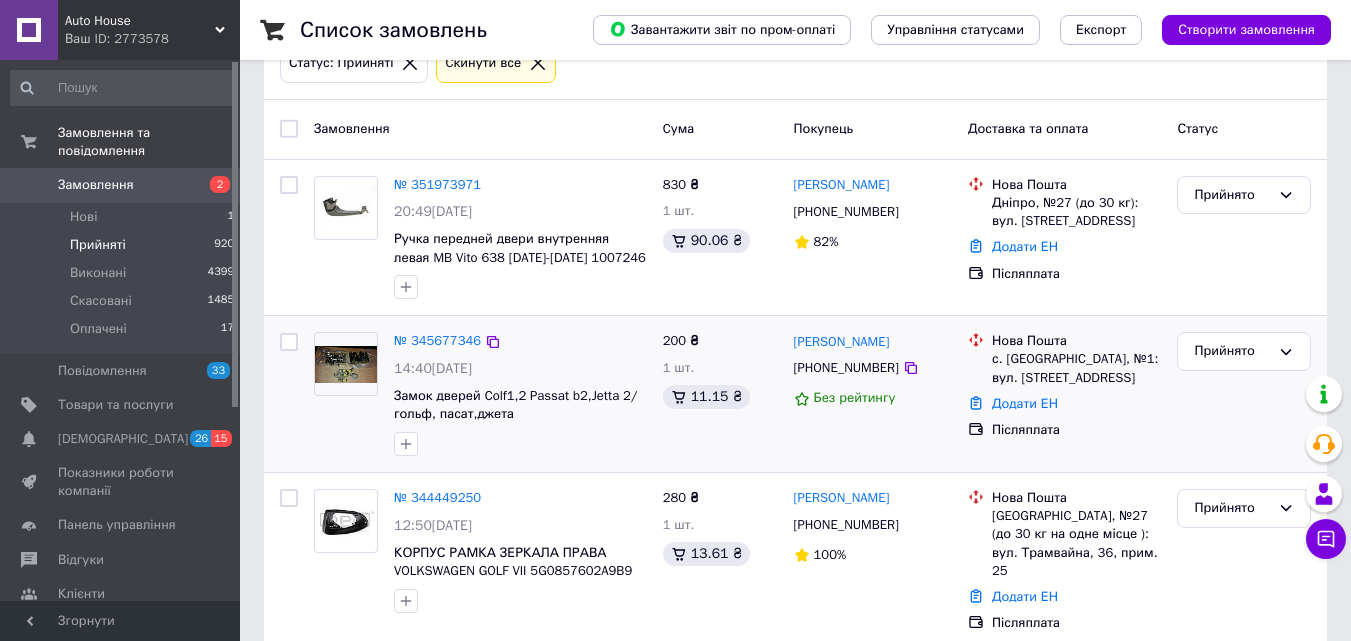 scroll, scrollTop: 400, scrollLeft: 0, axis: vertical 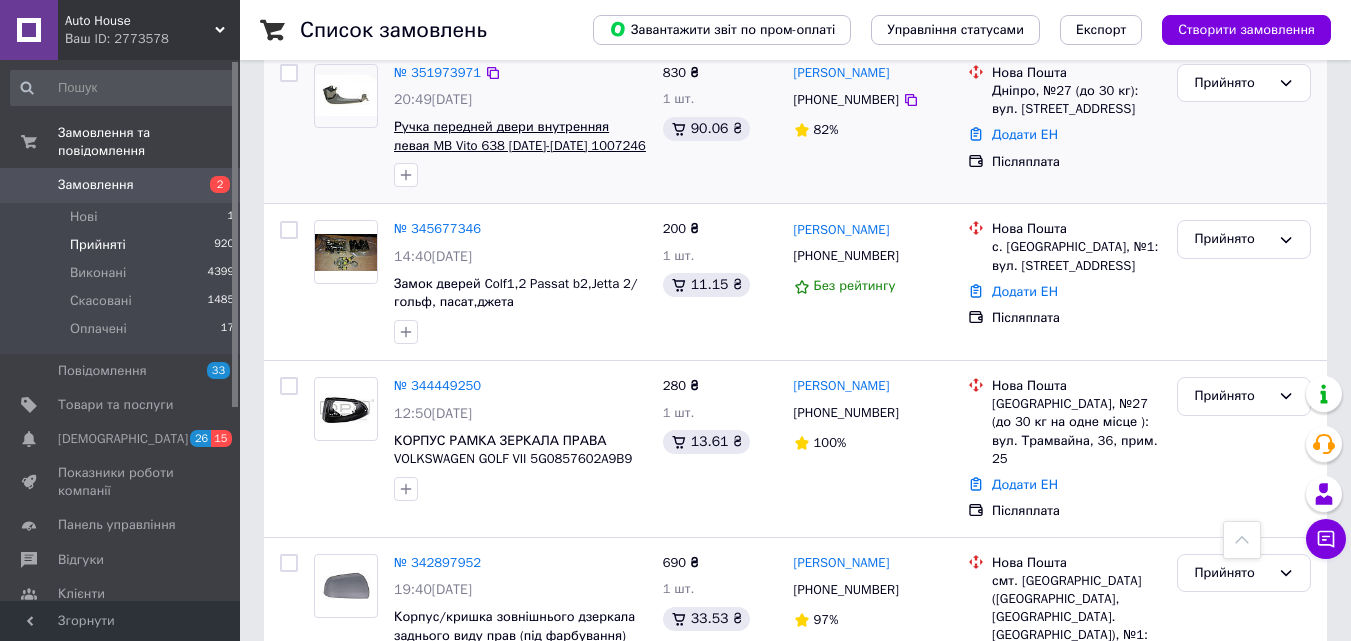 click on "Ручка передней двери внутренняя левая MB Vito 638 1996-2003 1007246 AUTOTECHTEILE (Германия)" at bounding box center (520, 145) 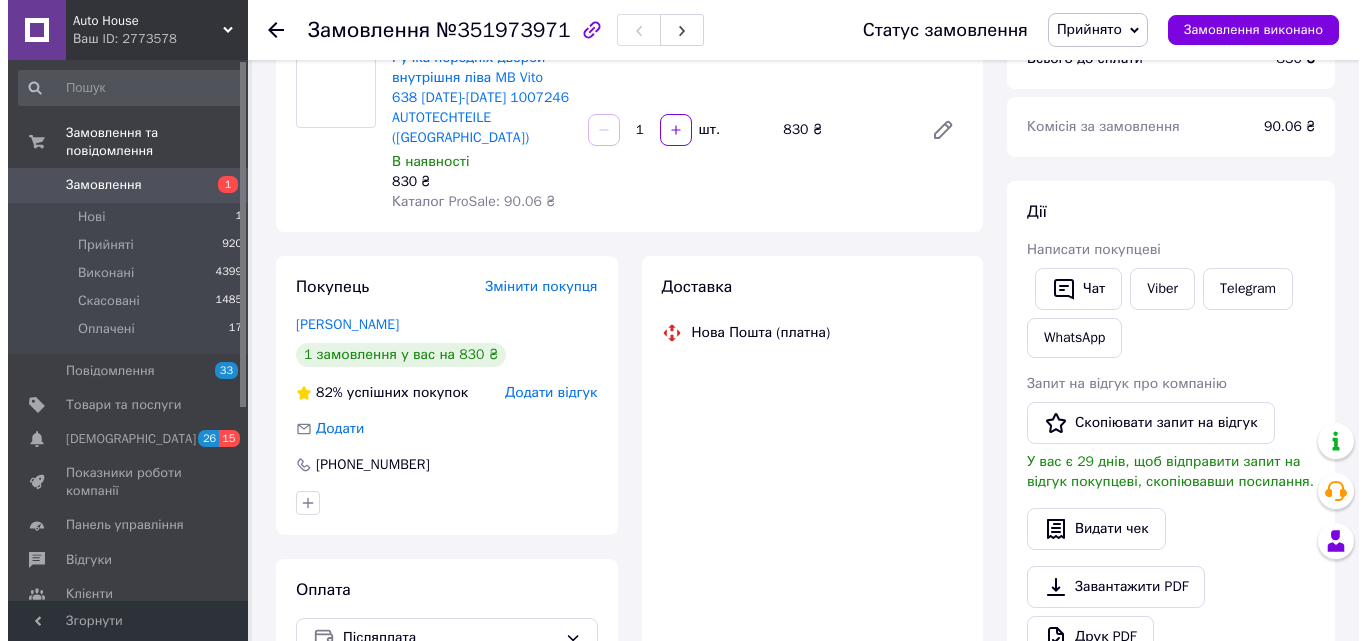 scroll, scrollTop: 200, scrollLeft: 0, axis: vertical 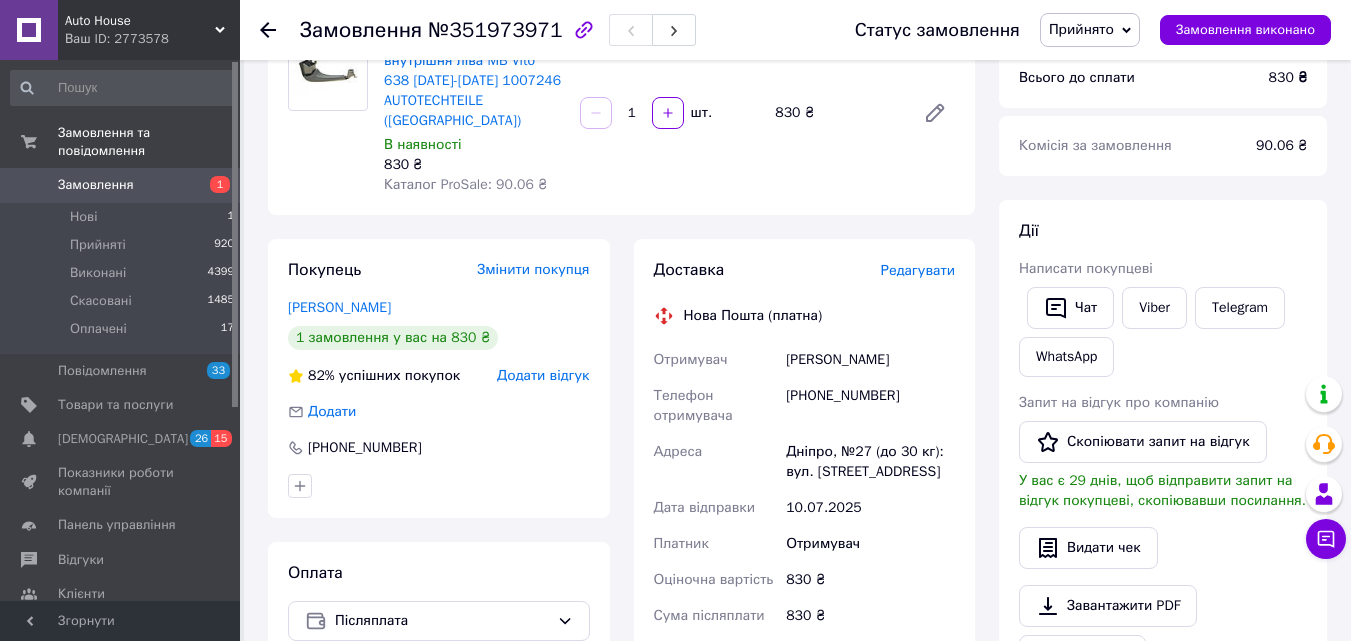 click on "Редагувати" at bounding box center [918, 270] 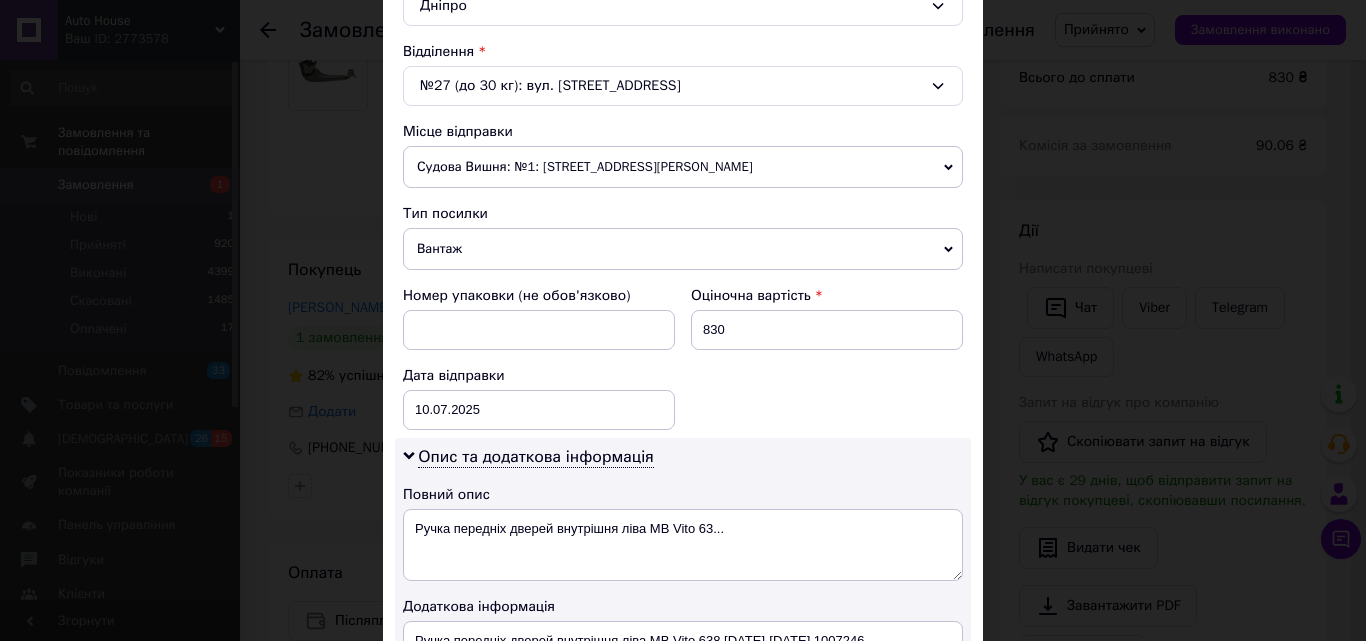 scroll, scrollTop: 600, scrollLeft: 0, axis: vertical 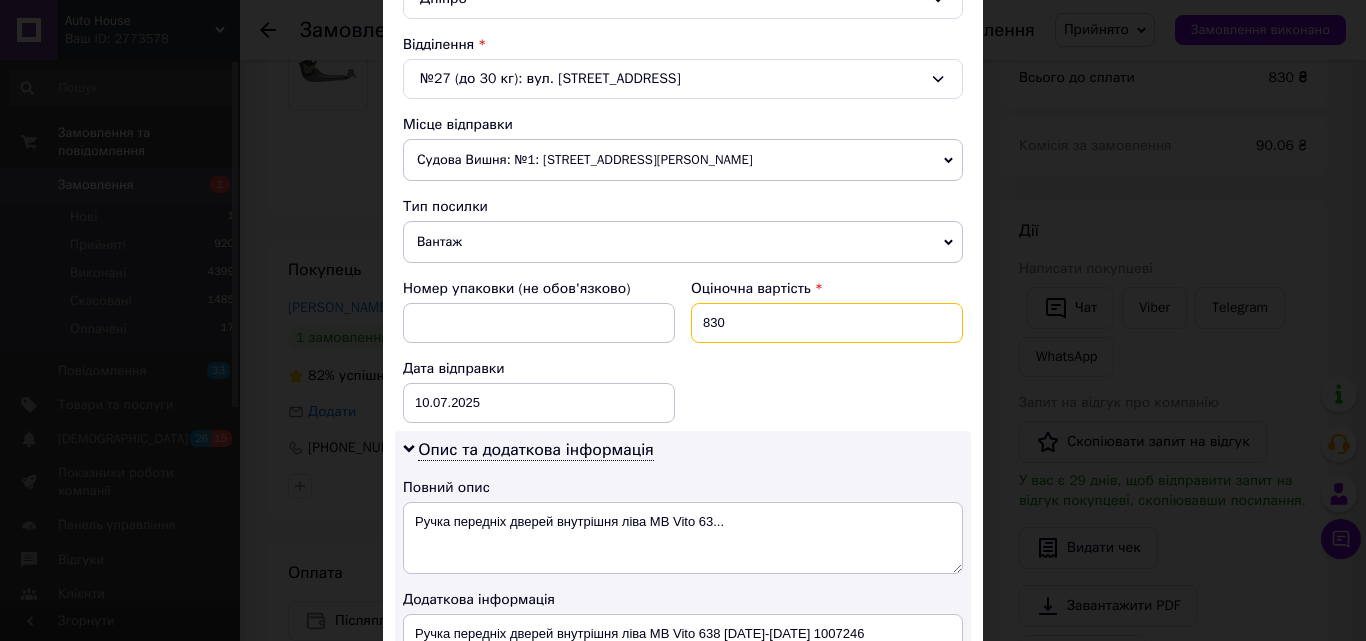 drag, startPoint x: 771, startPoint y: 321, endPoint x: 666, endPoint y: 330, distance: 105.38501 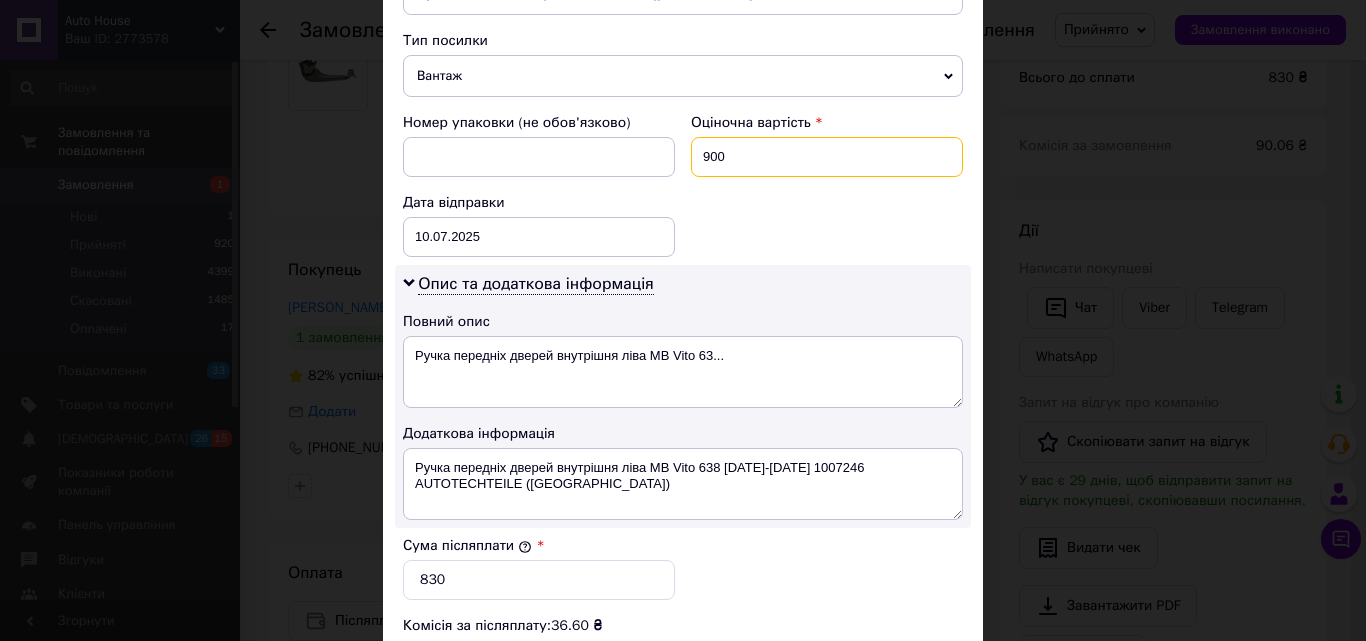 scroll, scrollTop: 800, scrollLeft: 0, axis: vertical 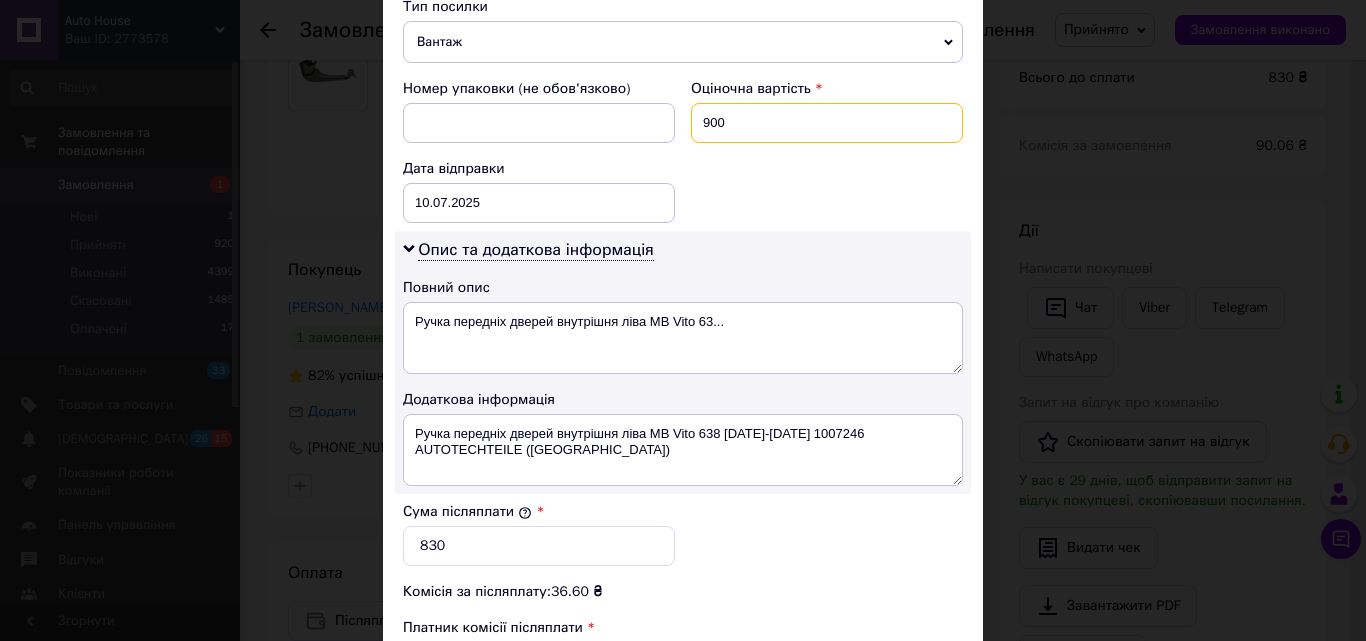 type on "900" 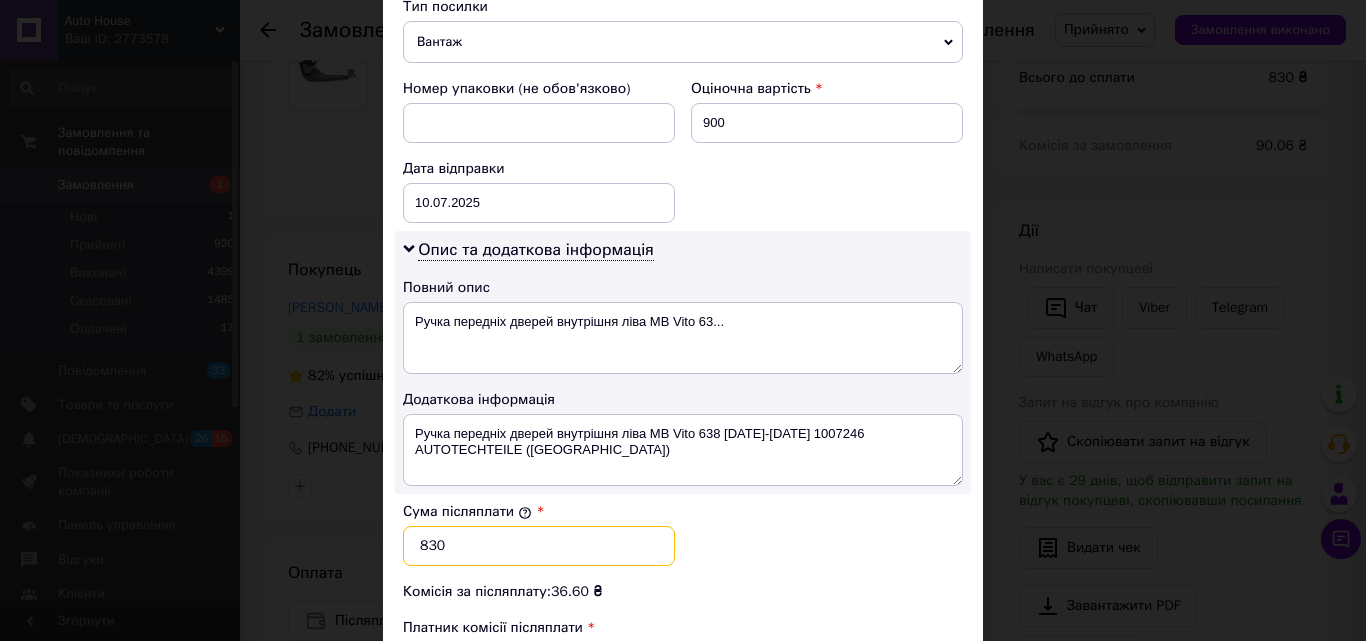 click on "830" at bounding box center [539, 546] 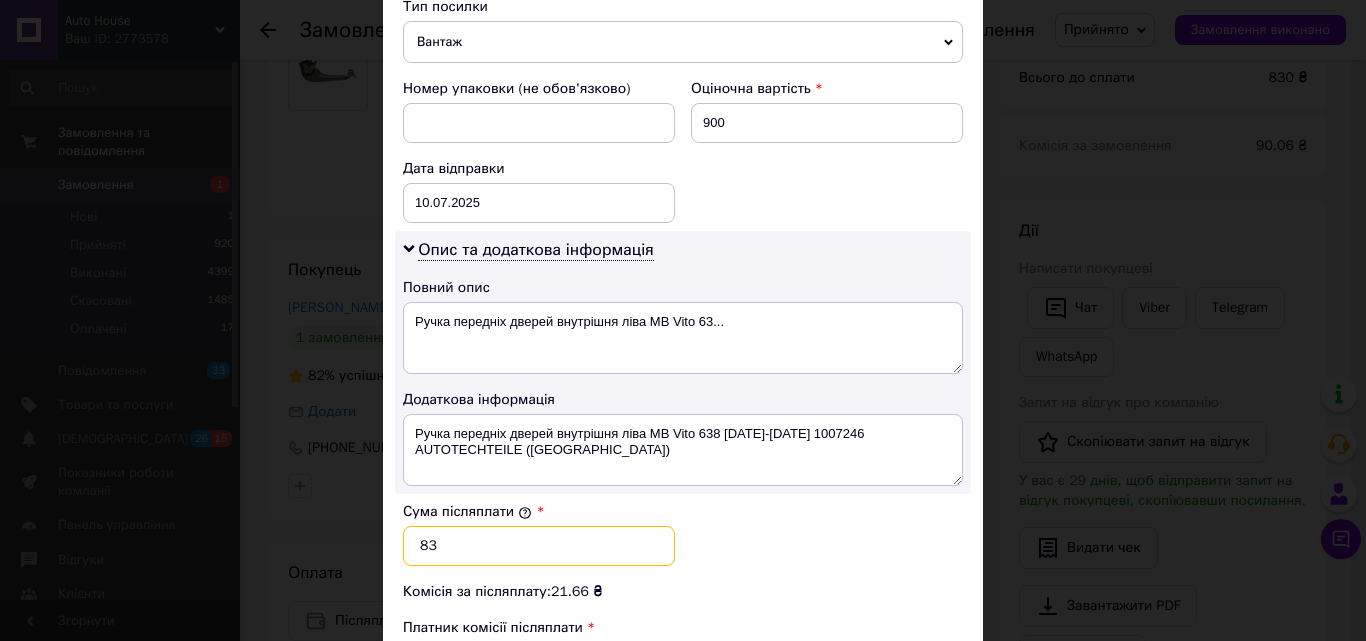 type on "8" 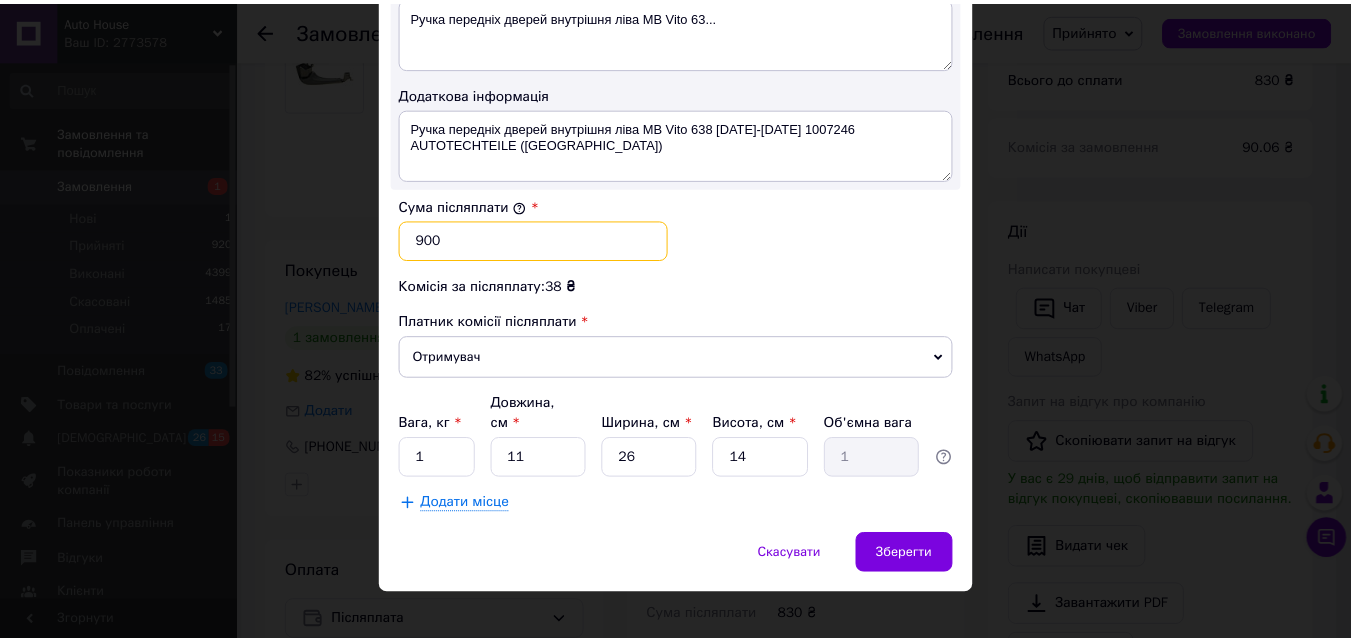 scroll, scrollTop: 1109, scrollLeft: 0, axis: vertical 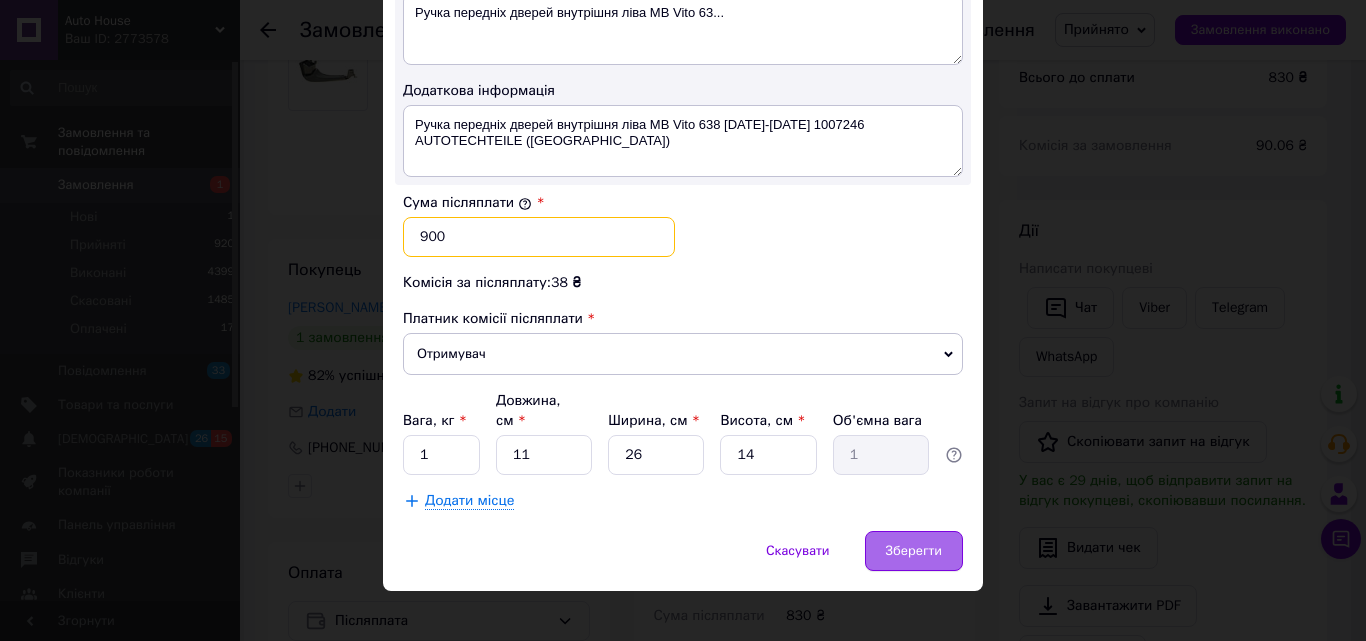 type on "900" 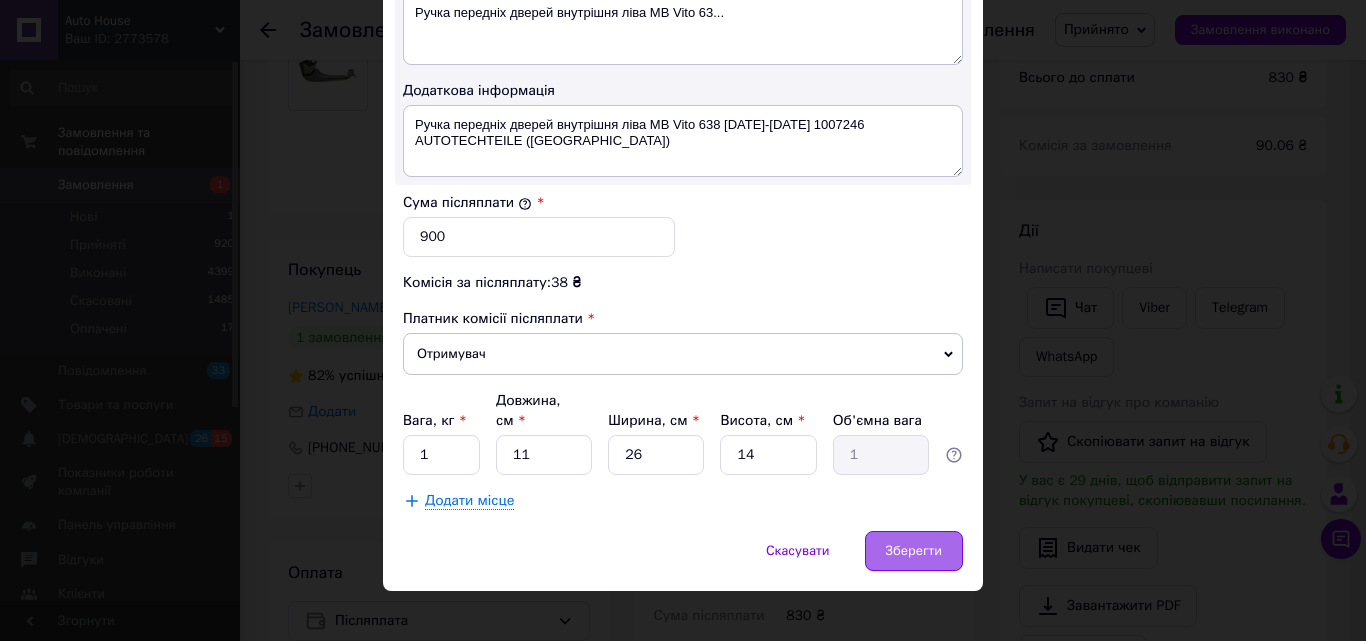 click on "Зберегти" at bounding box center (914, 551) 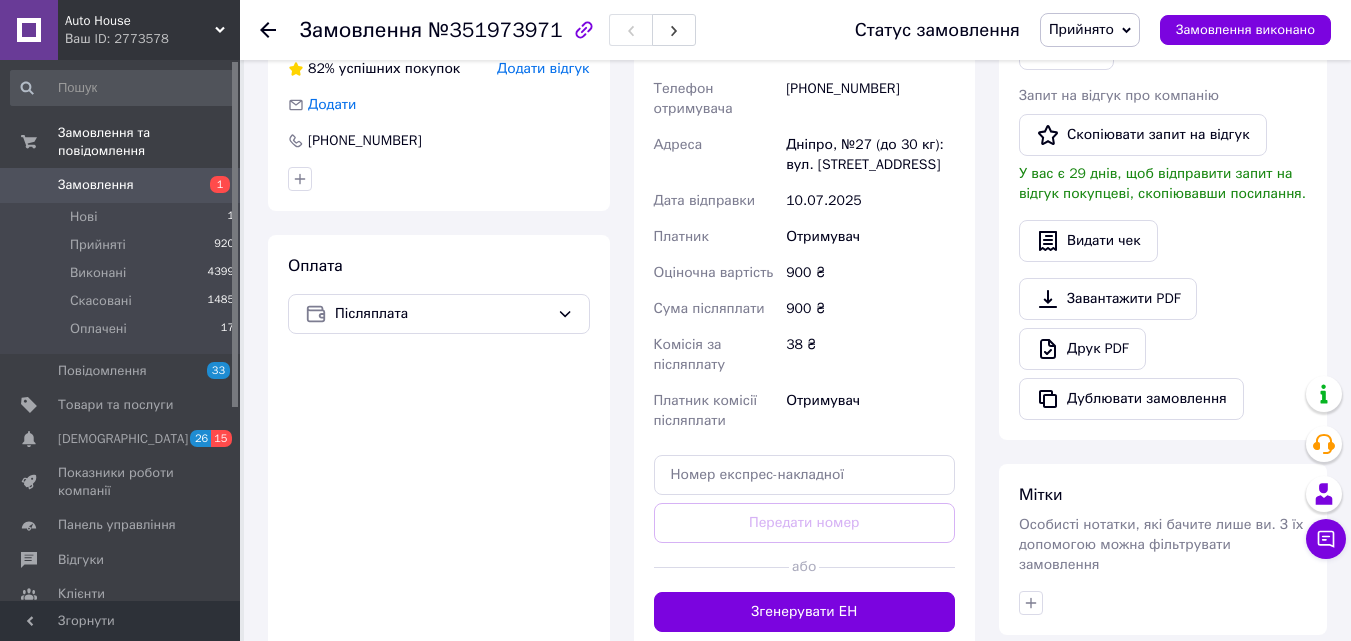 scroll, scrollTop: 600, scrollLeft: 0, axis: vertical 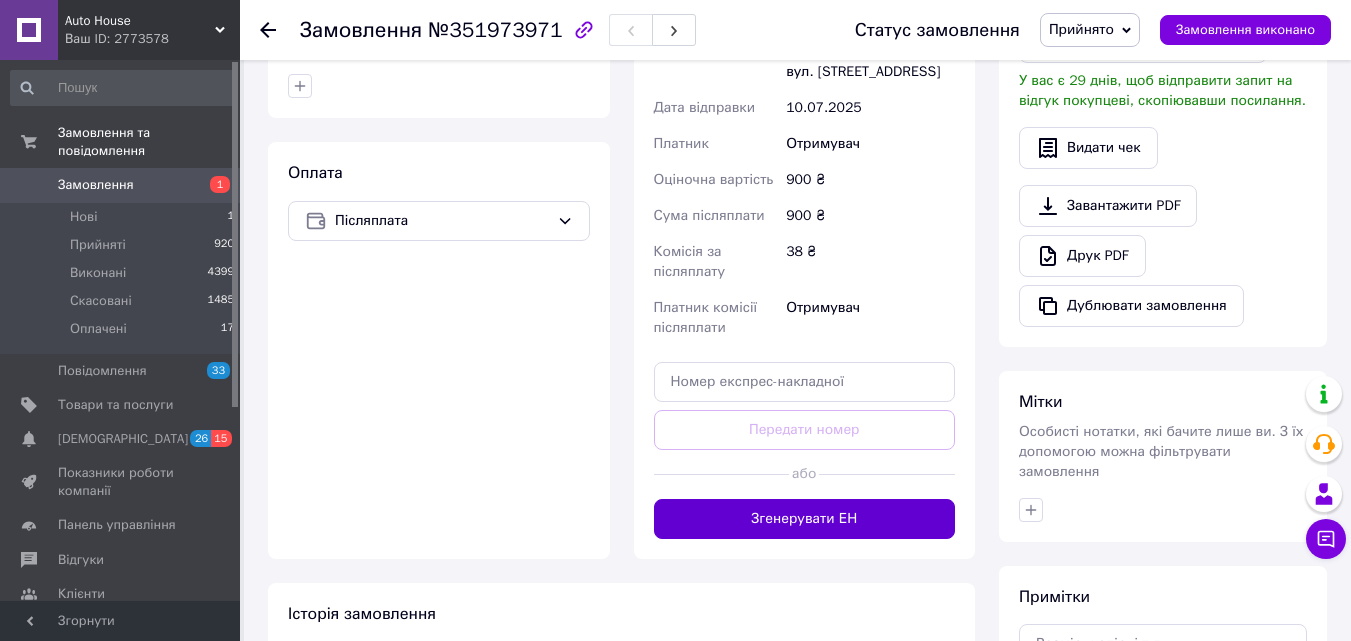 click on "Згенерувати ЕН" at bounding box center (805, 519) 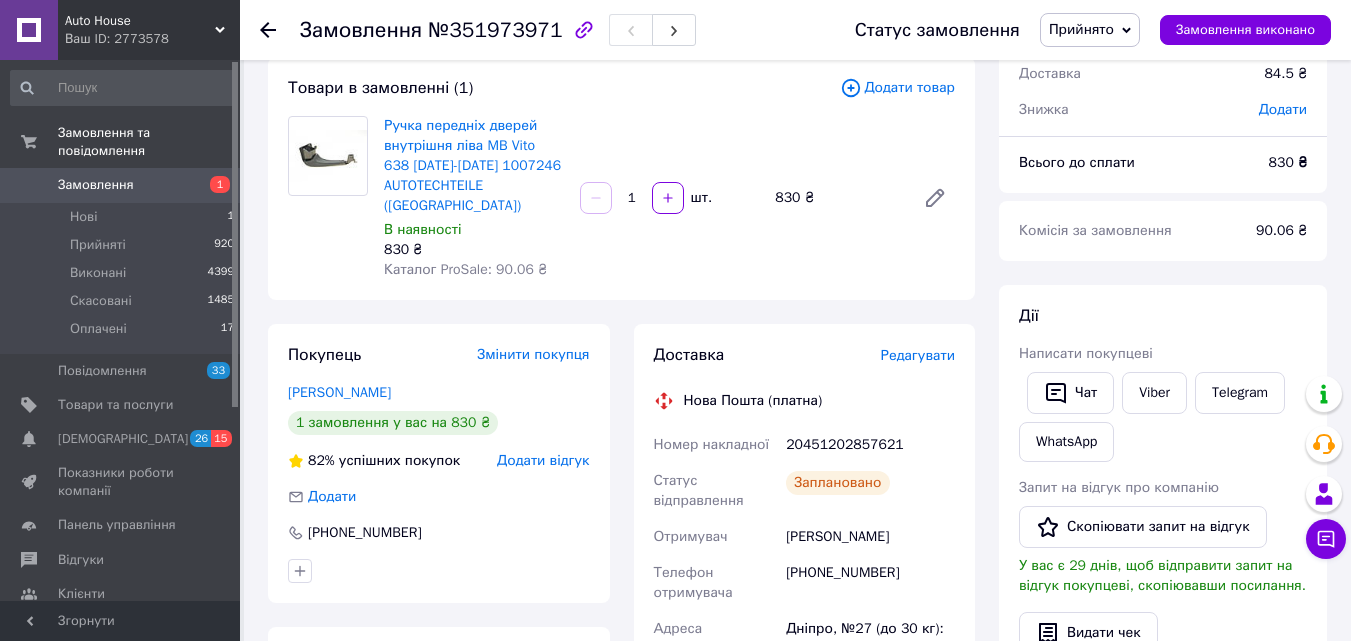 scroll, scrollTop: 100, scrollLeft: 0, axis: vertical 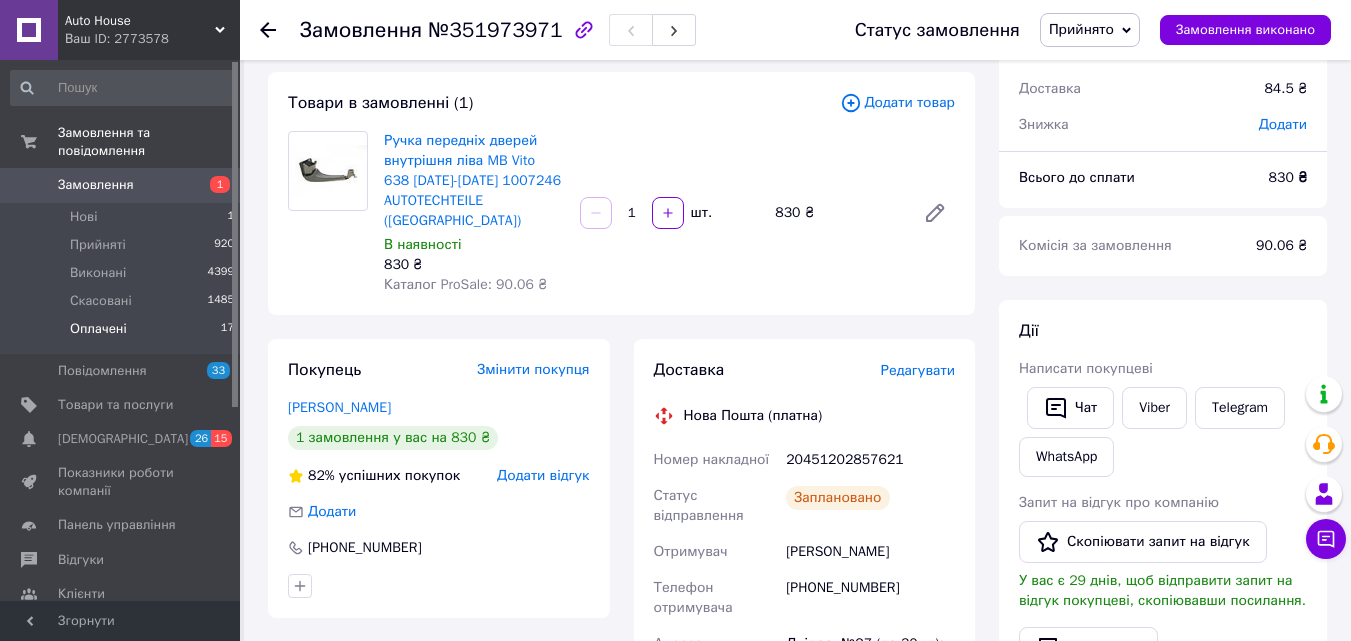 click on "Оплачені" at bounding box center (98, 329) 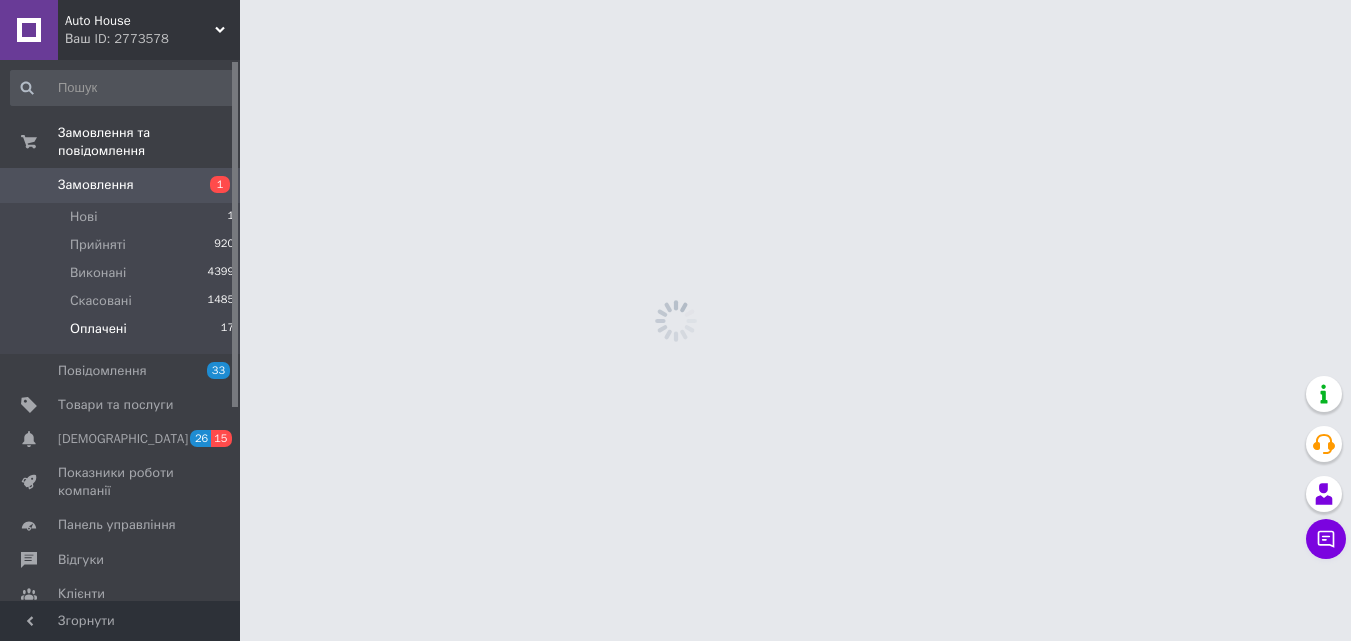 scroll, scrollTop: 0, scrollLeft: 0, axis: both 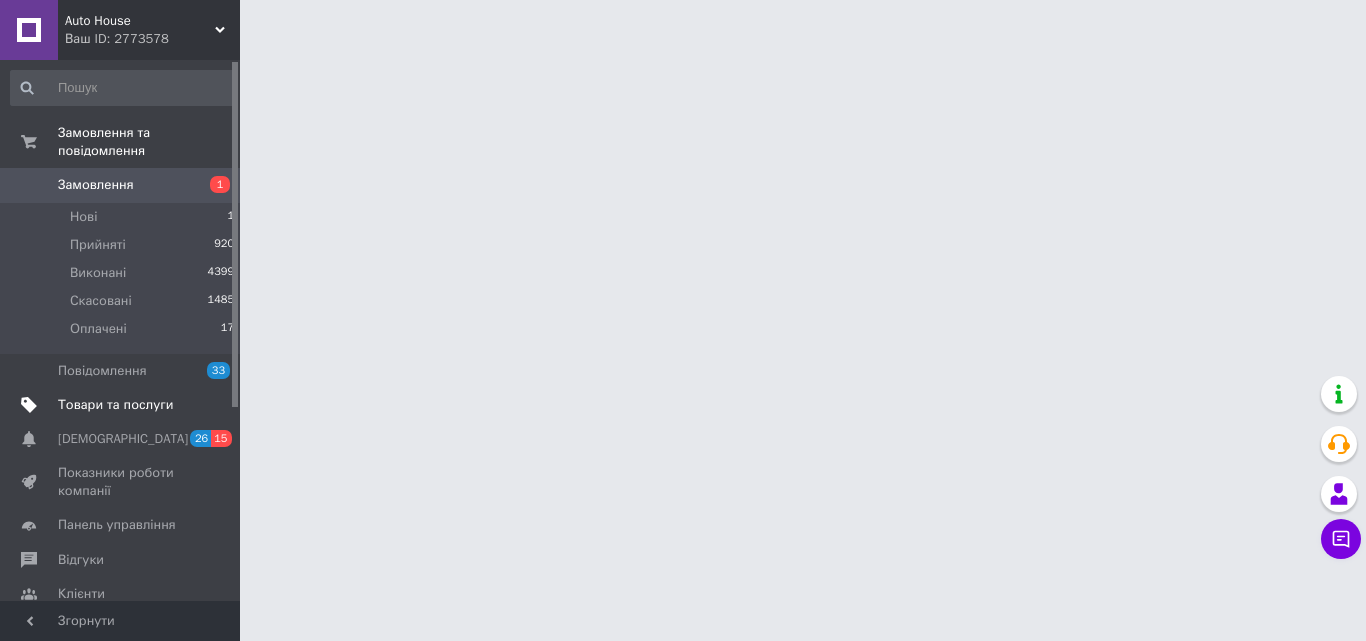 click on "Товари та послуги" at bounding box center [115, 405] 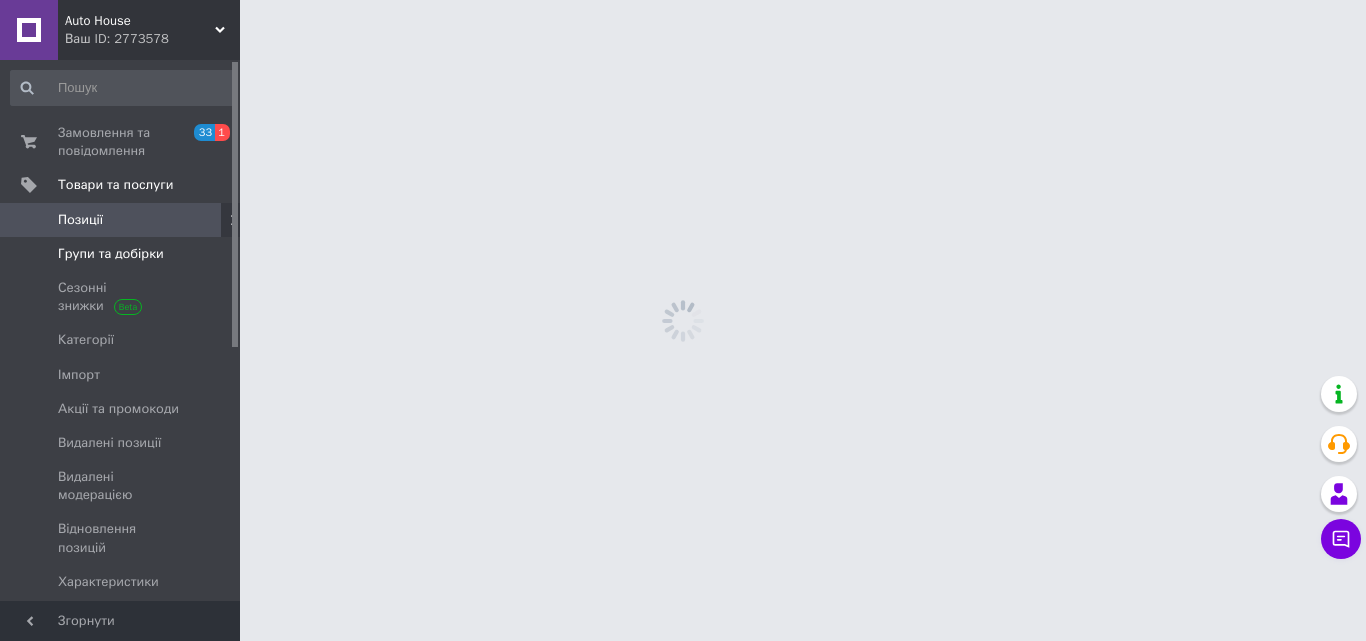 click on "Групи та добірки" at bounding box center [111, 254] 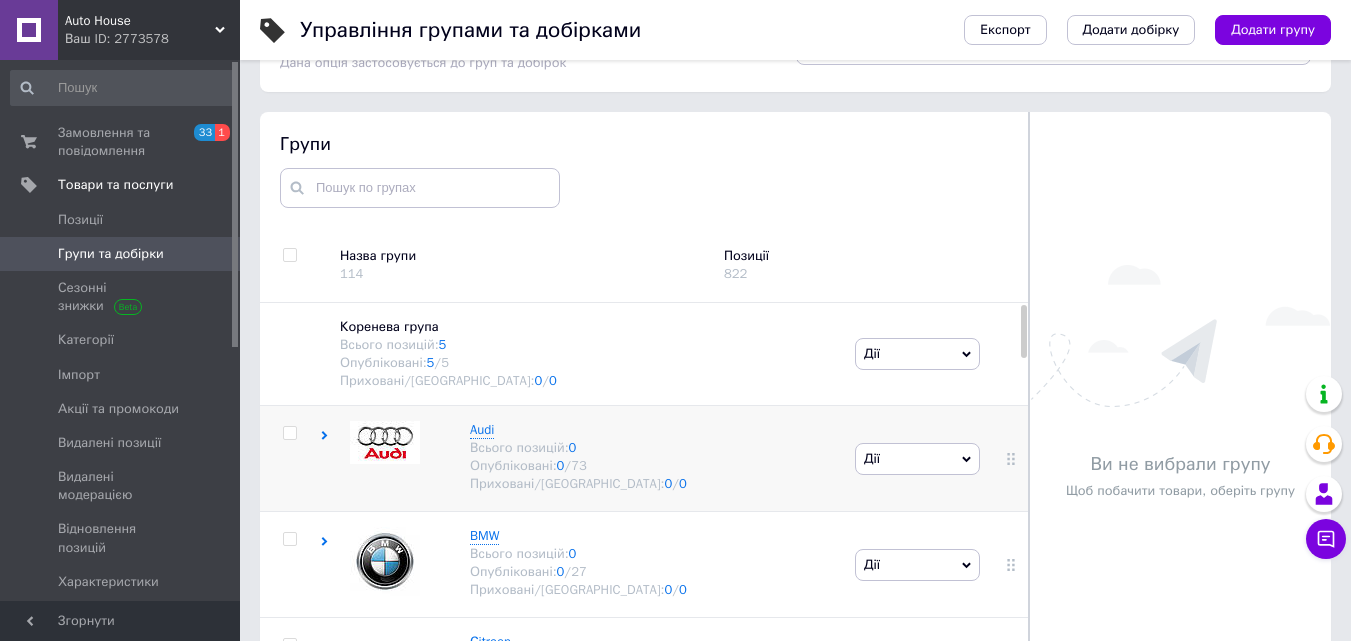 scroll, scrollTop: 113, scrollLeft: 0, axis: vertical 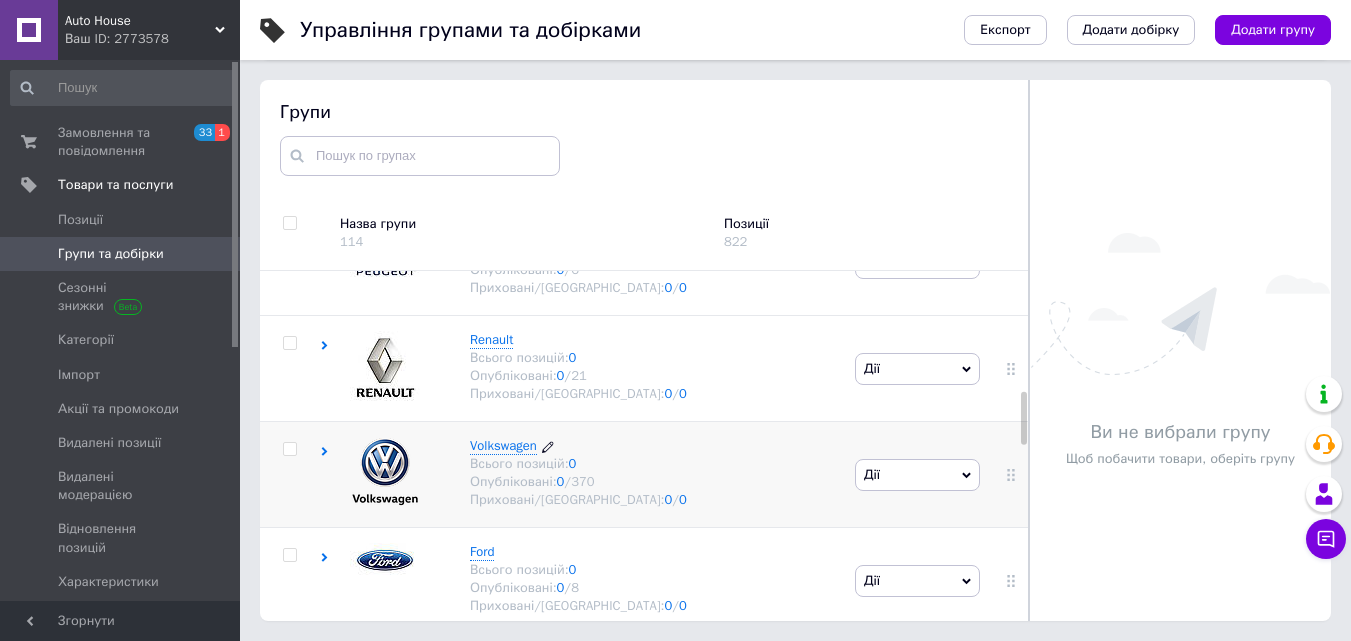 click on "Volkswagen Всього позицій:  0 Опубліковані:  0  /  370 Приховані/Видалені:  0  /  0" at bounding box center (568, 473) 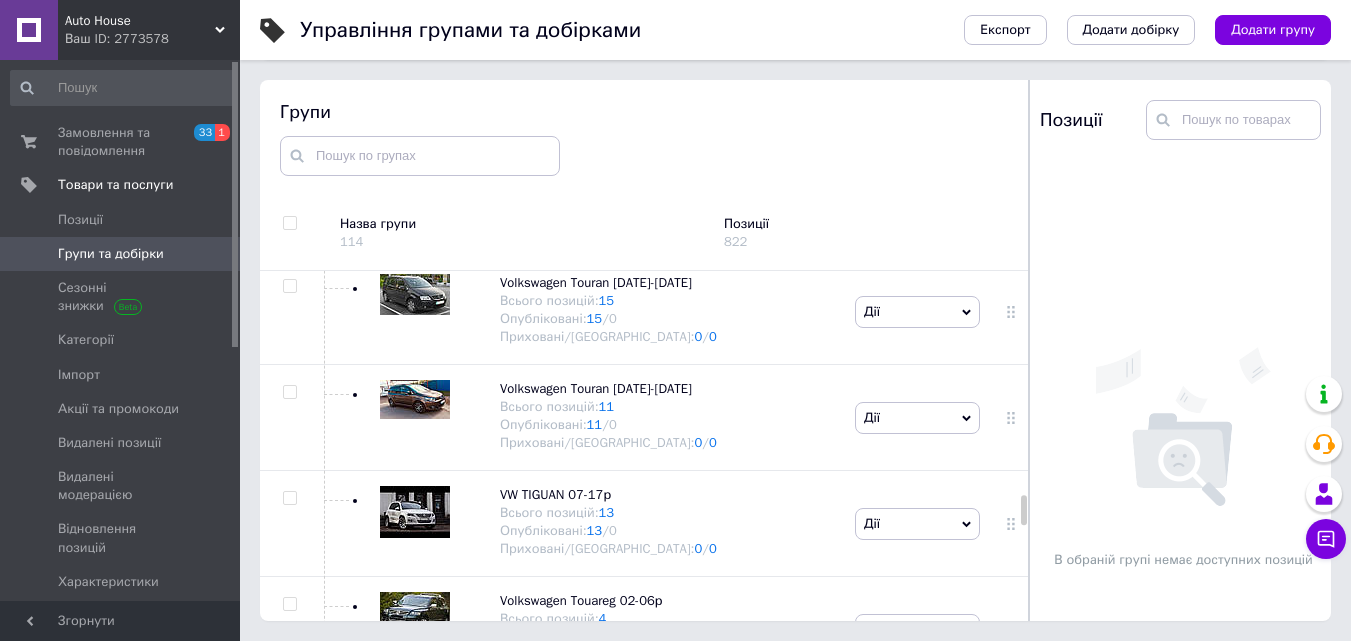 scroll, scrollTop: 3500, scrollLeft: 0, axis: vertical 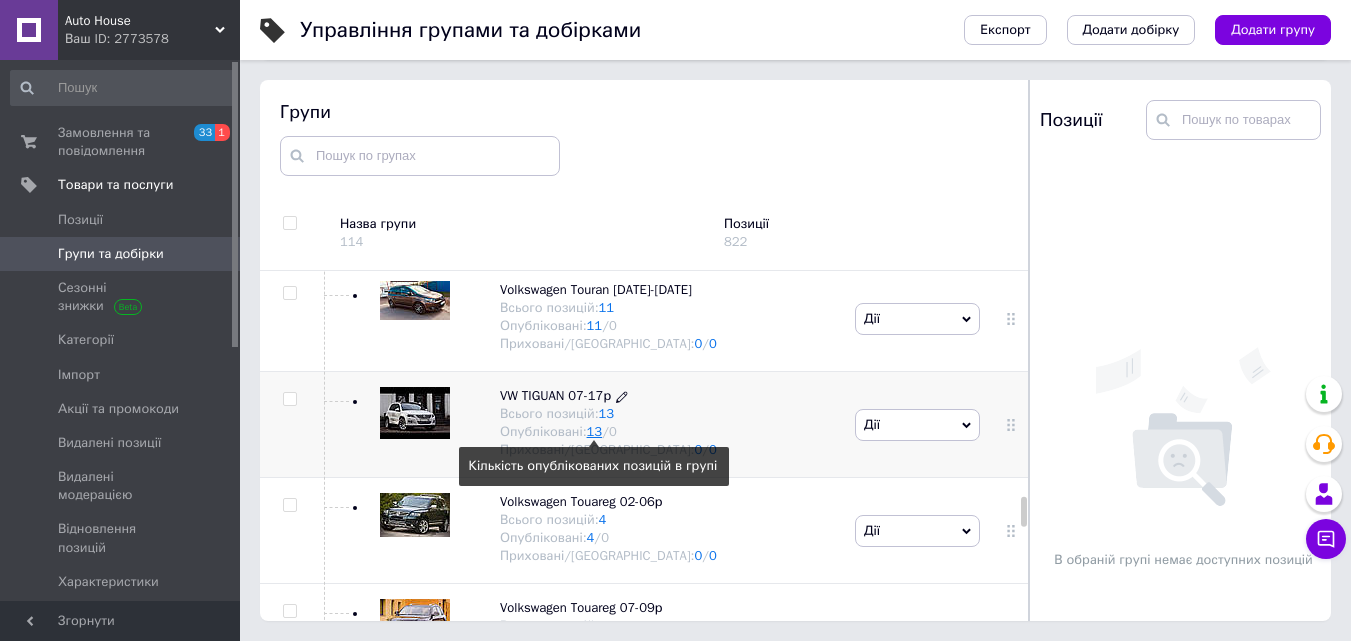click on "13" at bounding box center (595, 431) 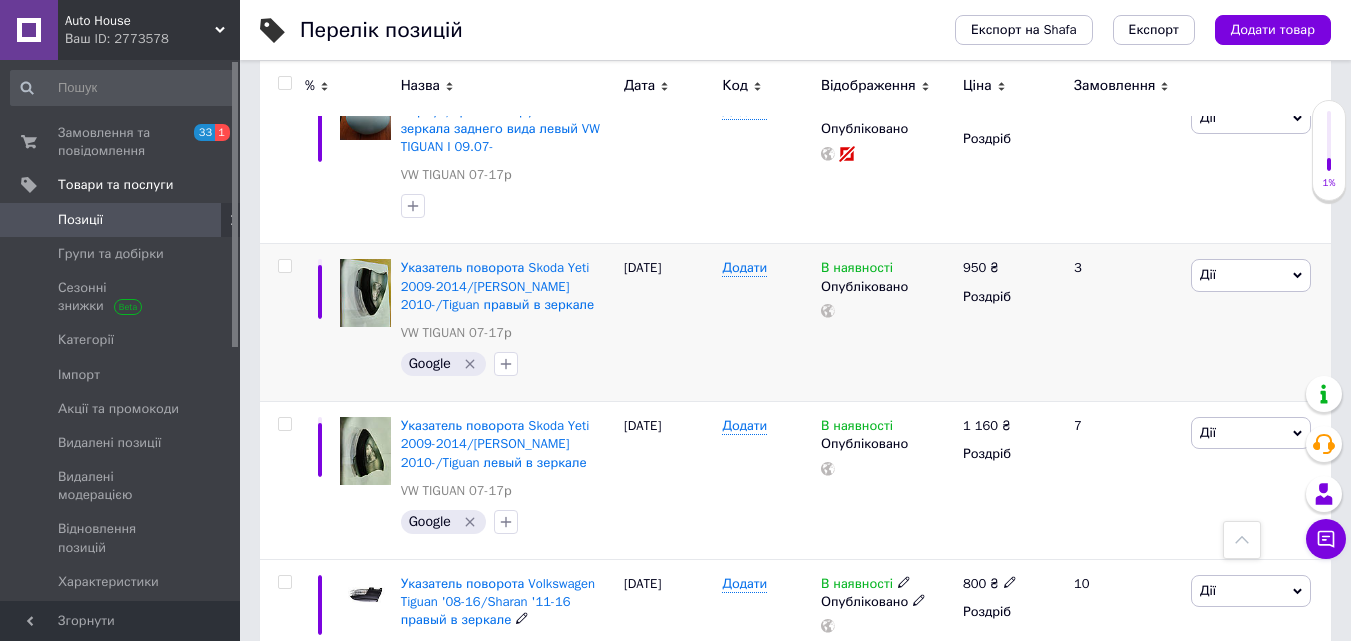 scroll, scrollTop: 1000, scrollLeft: 0, axis: vertical 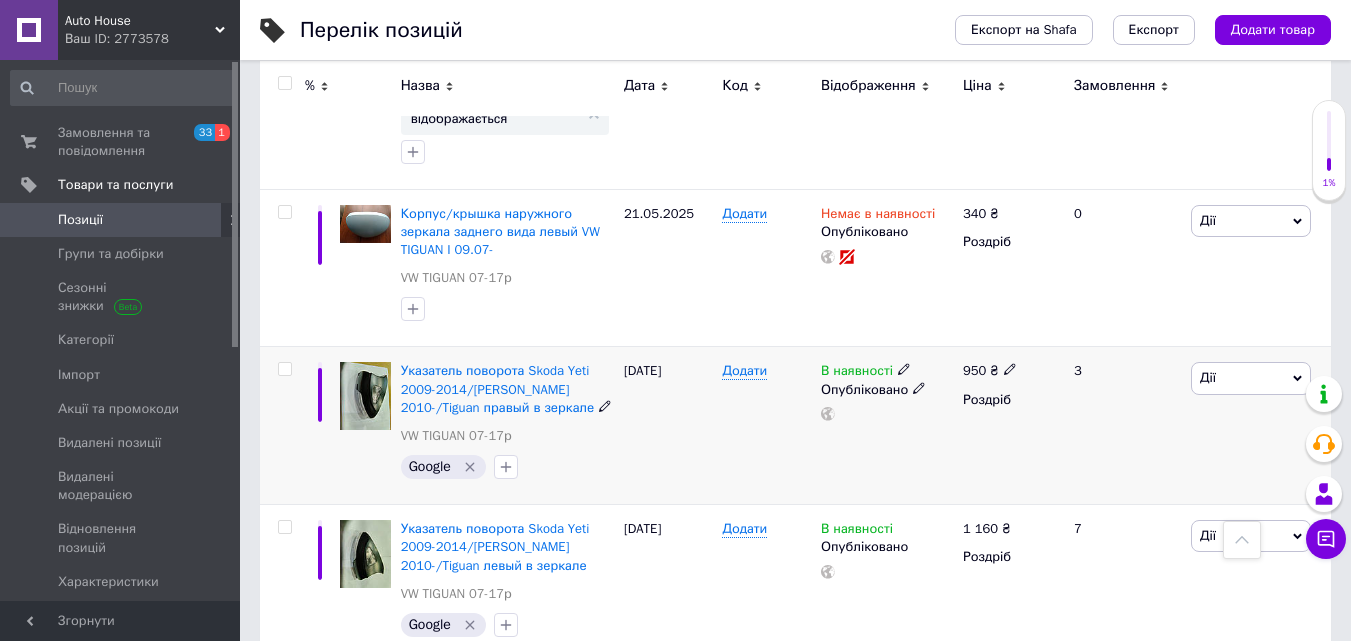 click 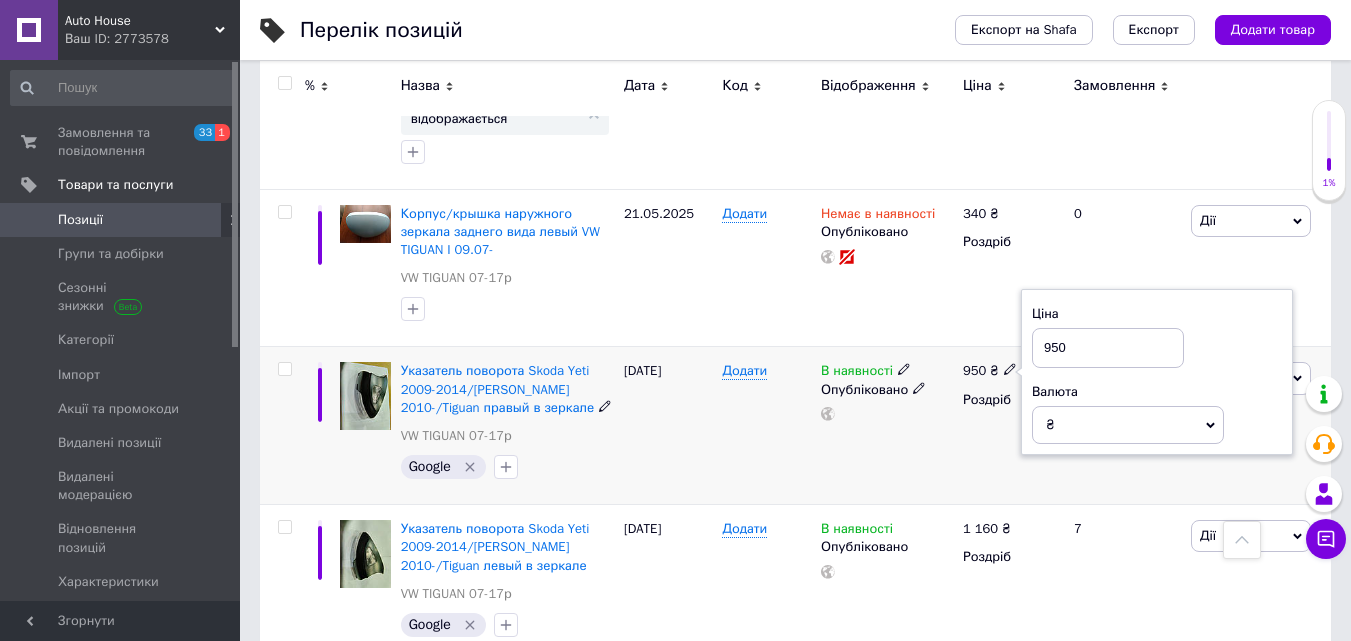 drag, startPoint x: 1070, startPoint y: 346, endPoint x: 1031, endPoint y: 352, distance: 39.45884 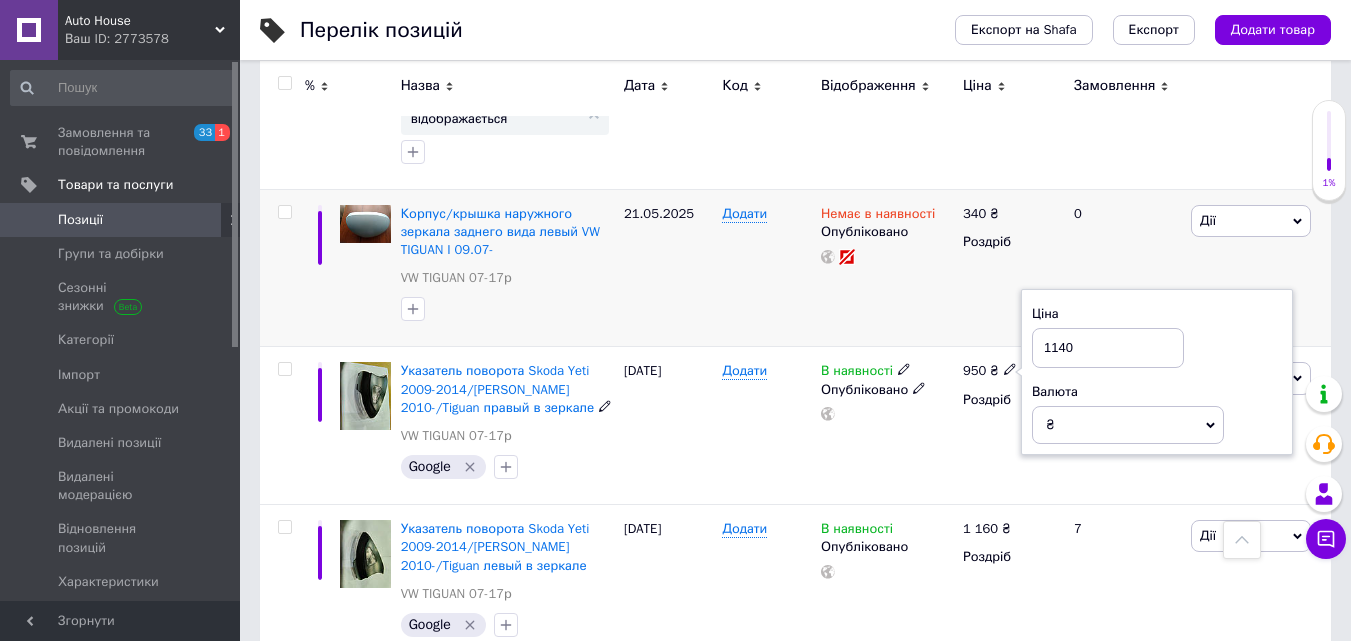 type on "1140" 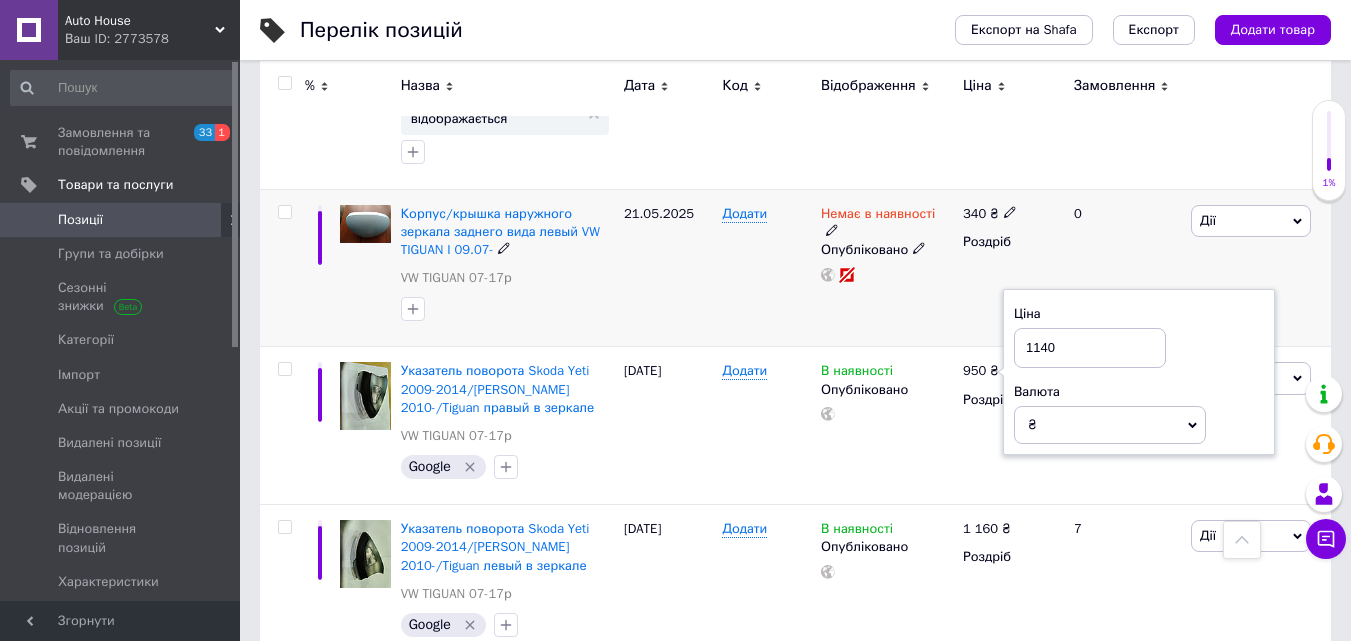 click on "Немає в наявності Опубліковано" at bounding box center (887, 268) 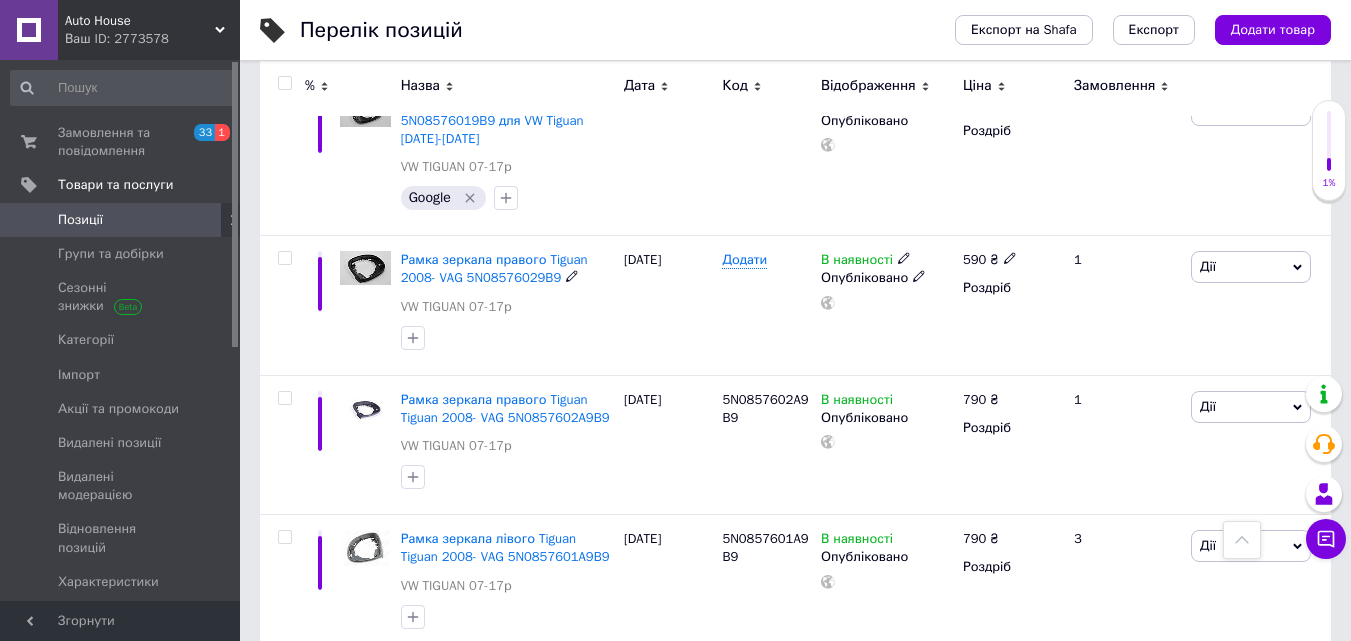 scroll, scrollTop: 1933, scrollLeft: 0, axis: vertical 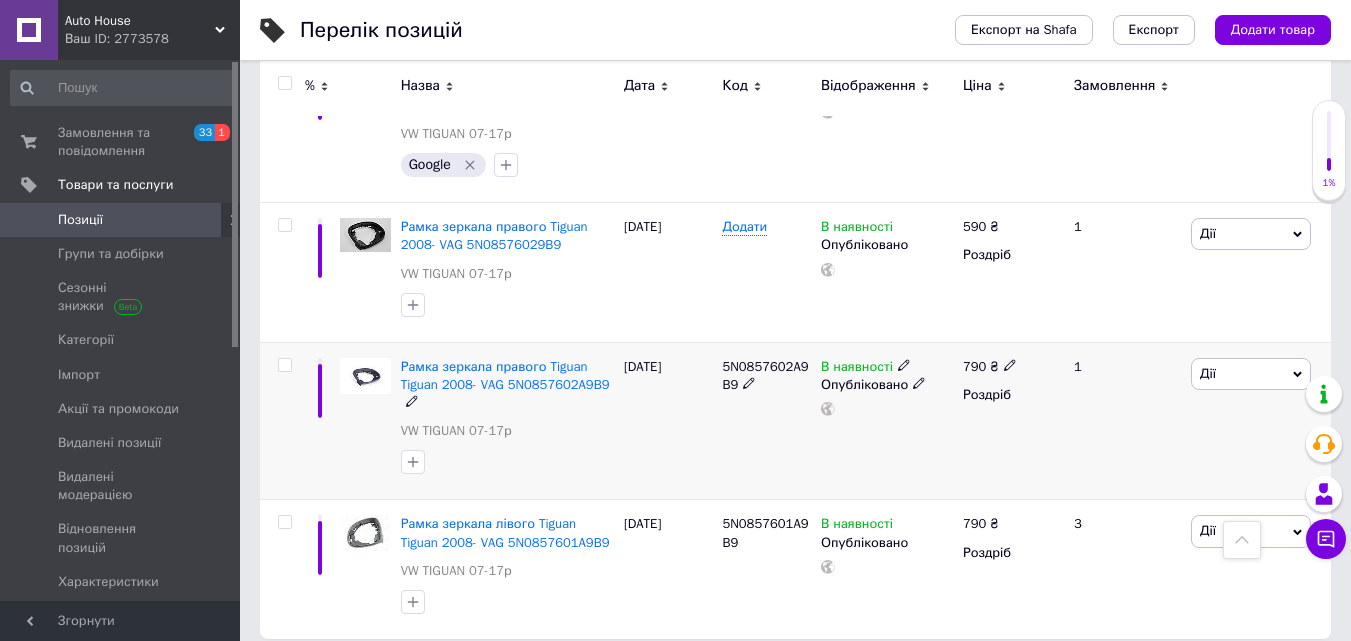 click on "790   ₴" at bounding box center (1010, 367) 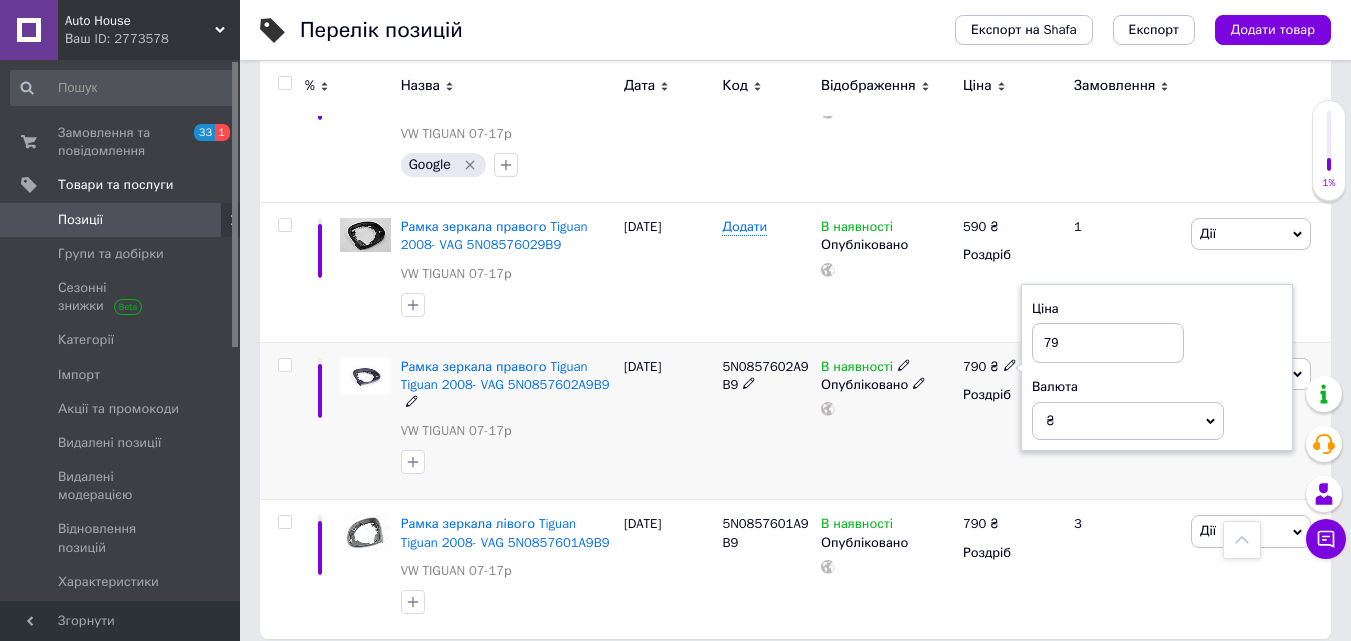 type on "7" 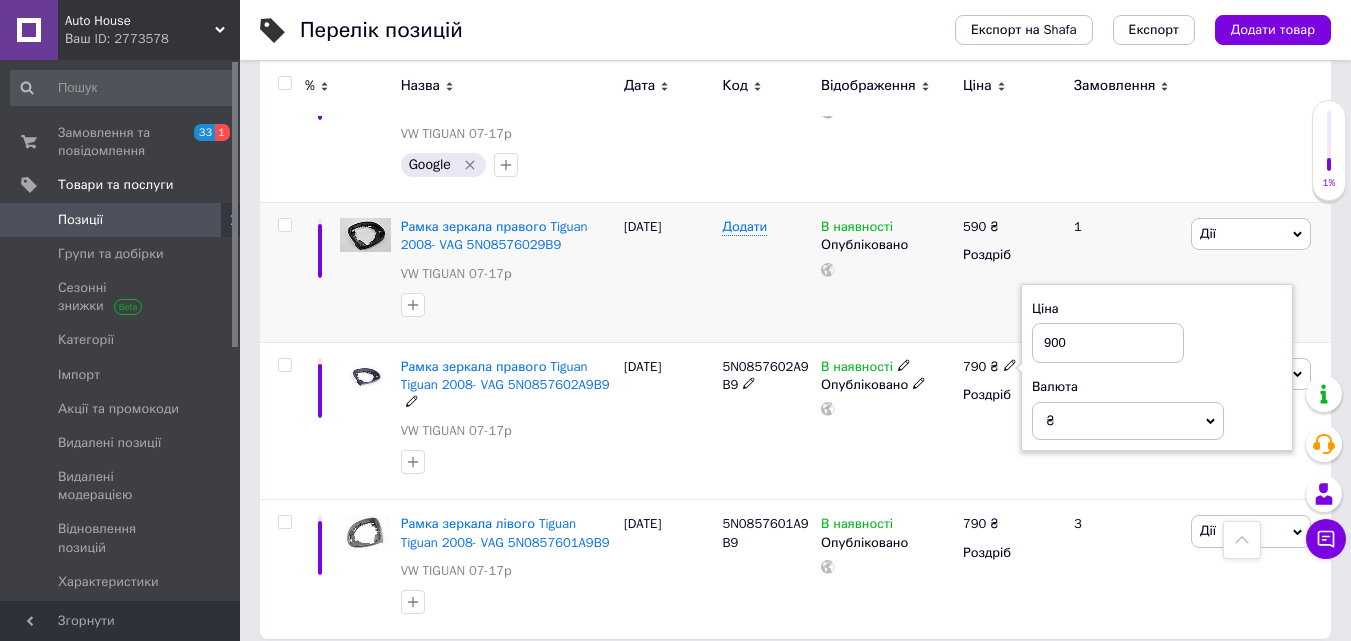 type on "900" 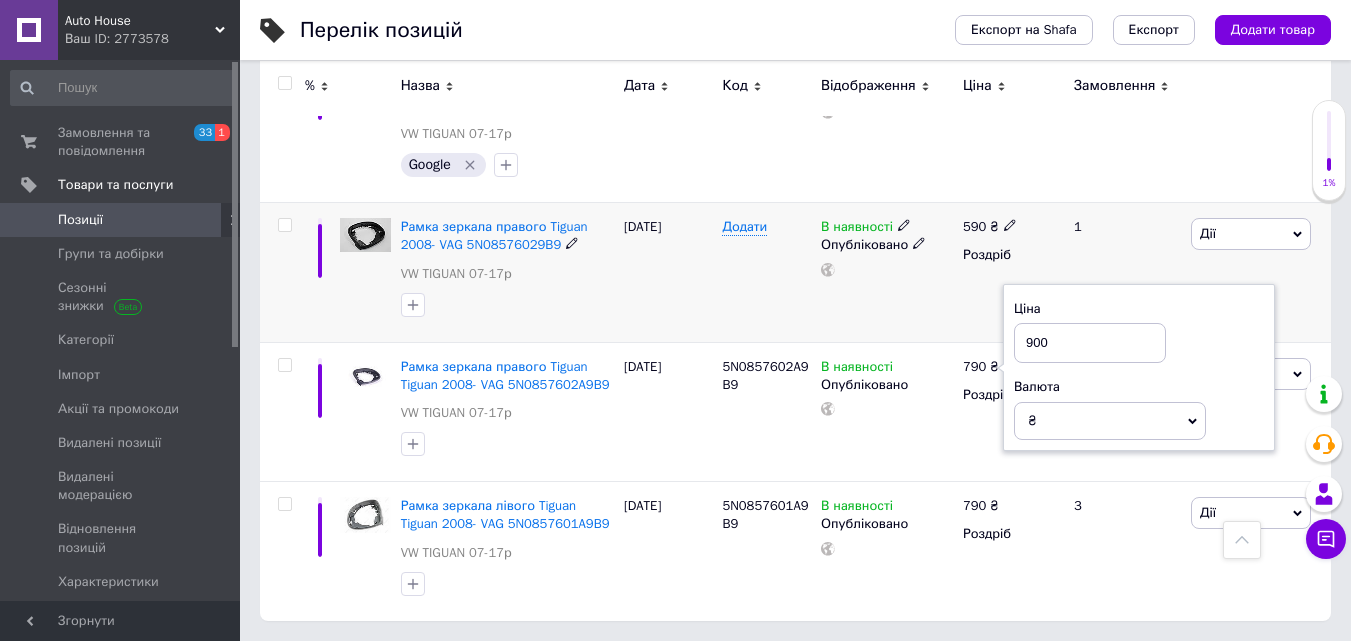 click on "590   ₴ Роздріб" at bounding box center (1010, 273) 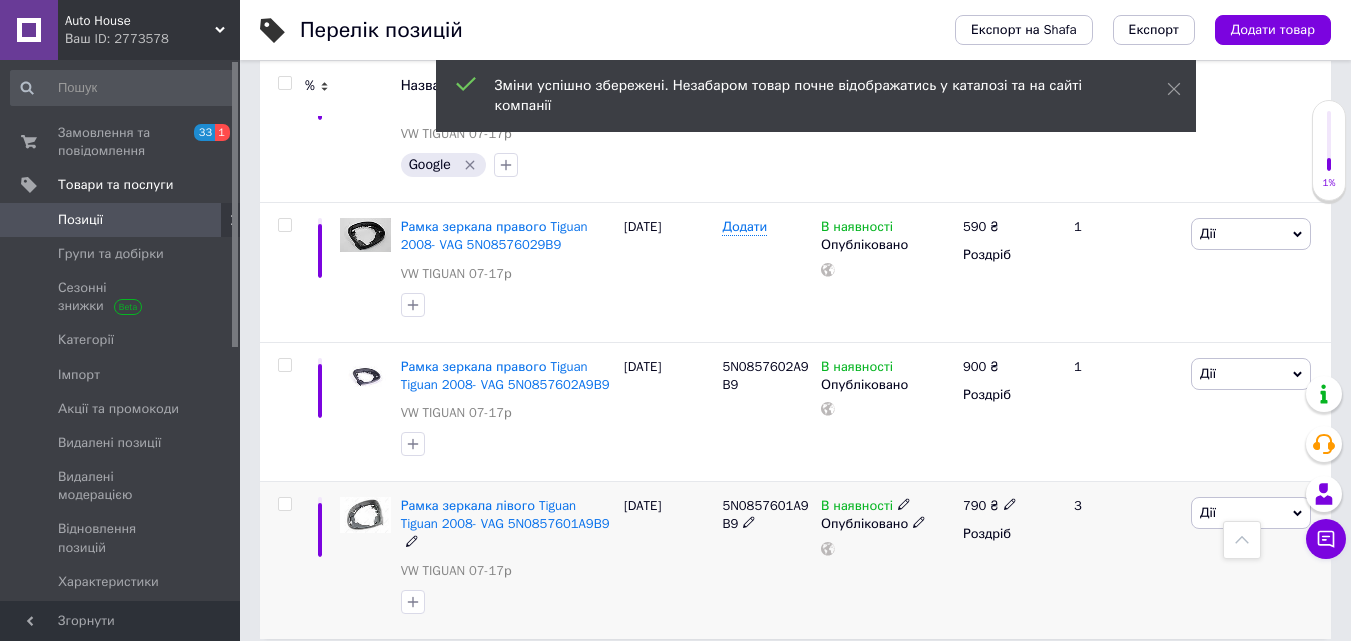 click 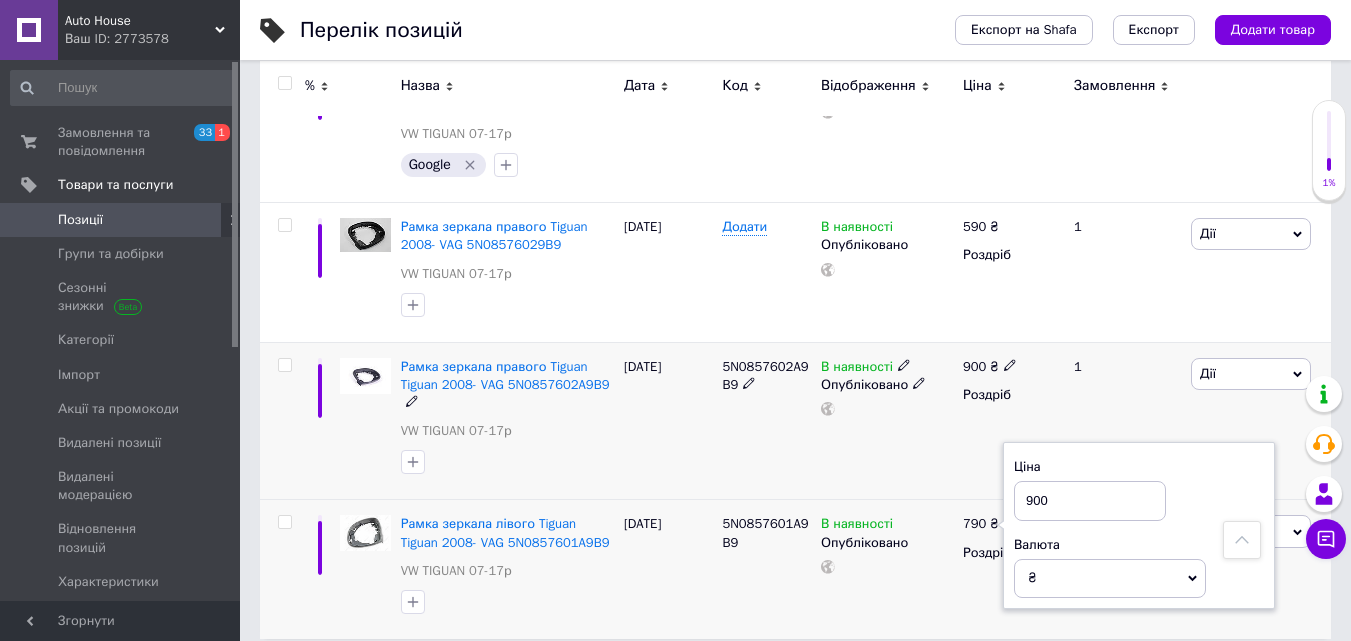 type on "900" 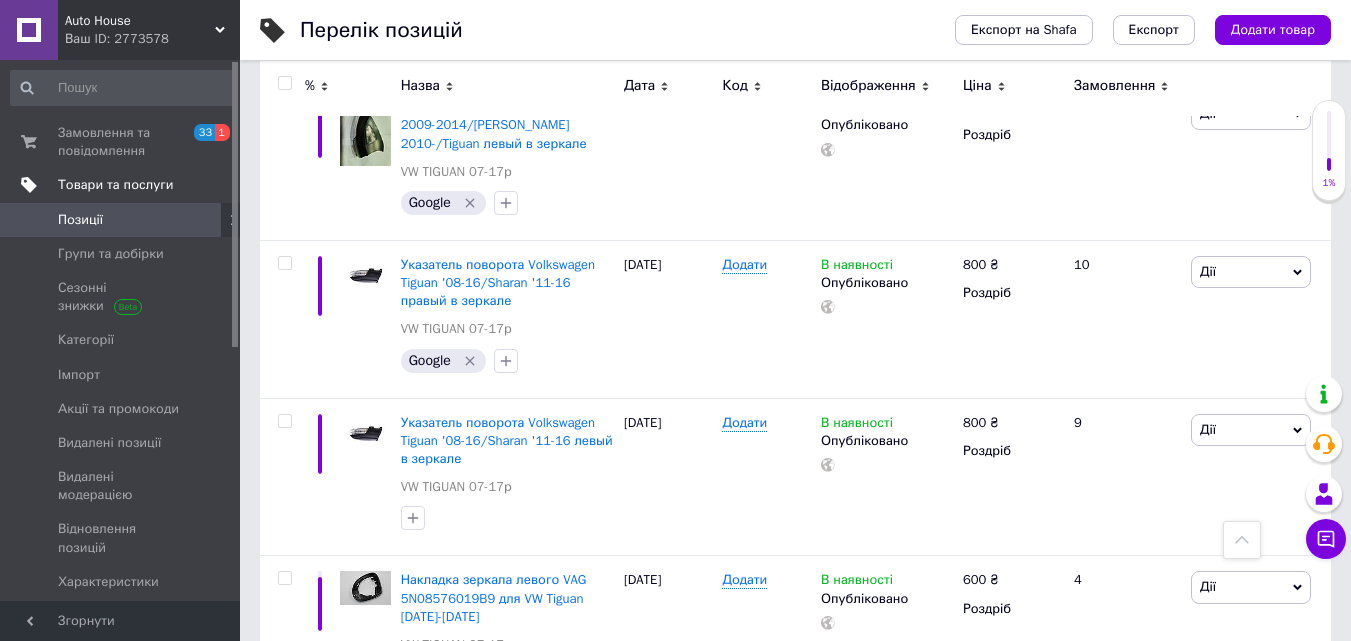 scroll, scrollTop: 1351, scrollLeft: 0, axis: vertical 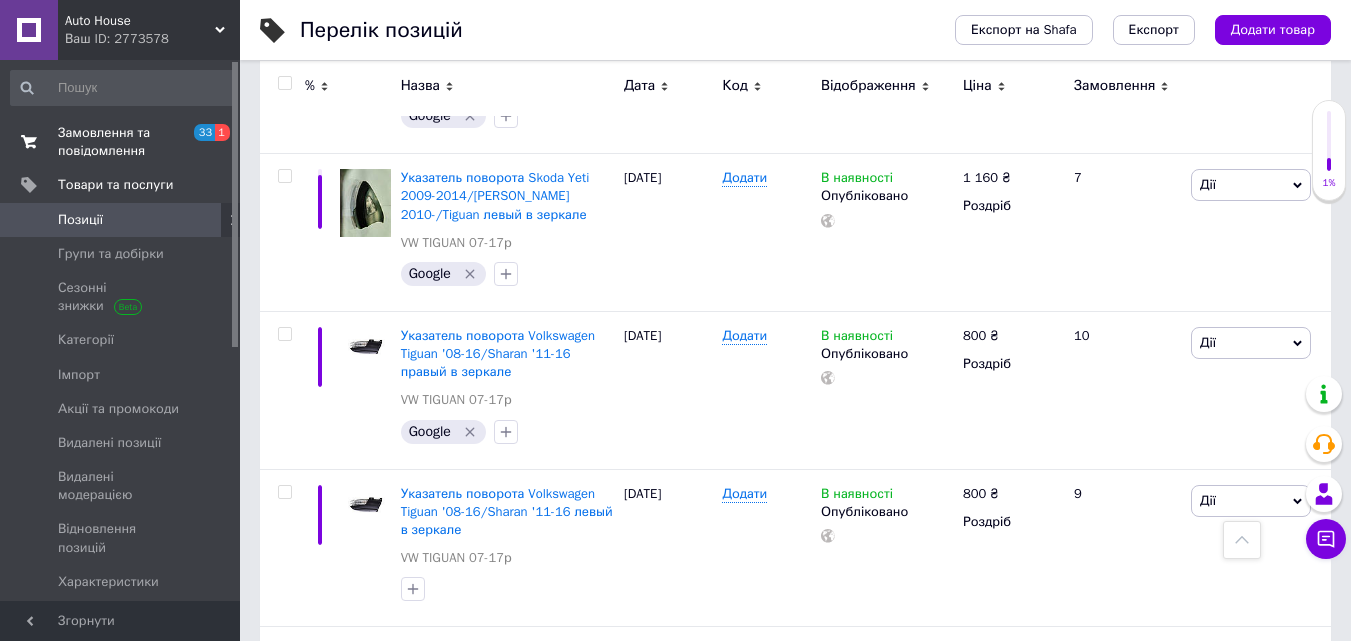 click on "Замовлення та повідомлення" at bounding box center (121, 142) 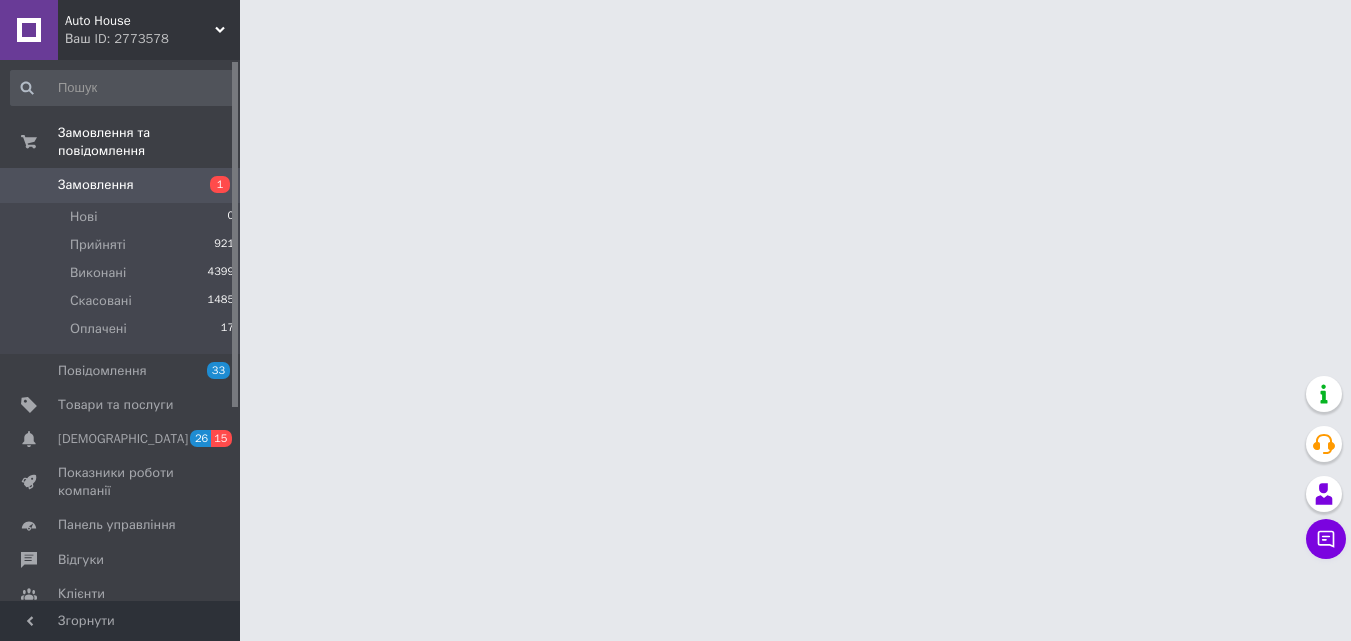 scroll, scrollTop: 0, scrollLeft: 0, axis: both 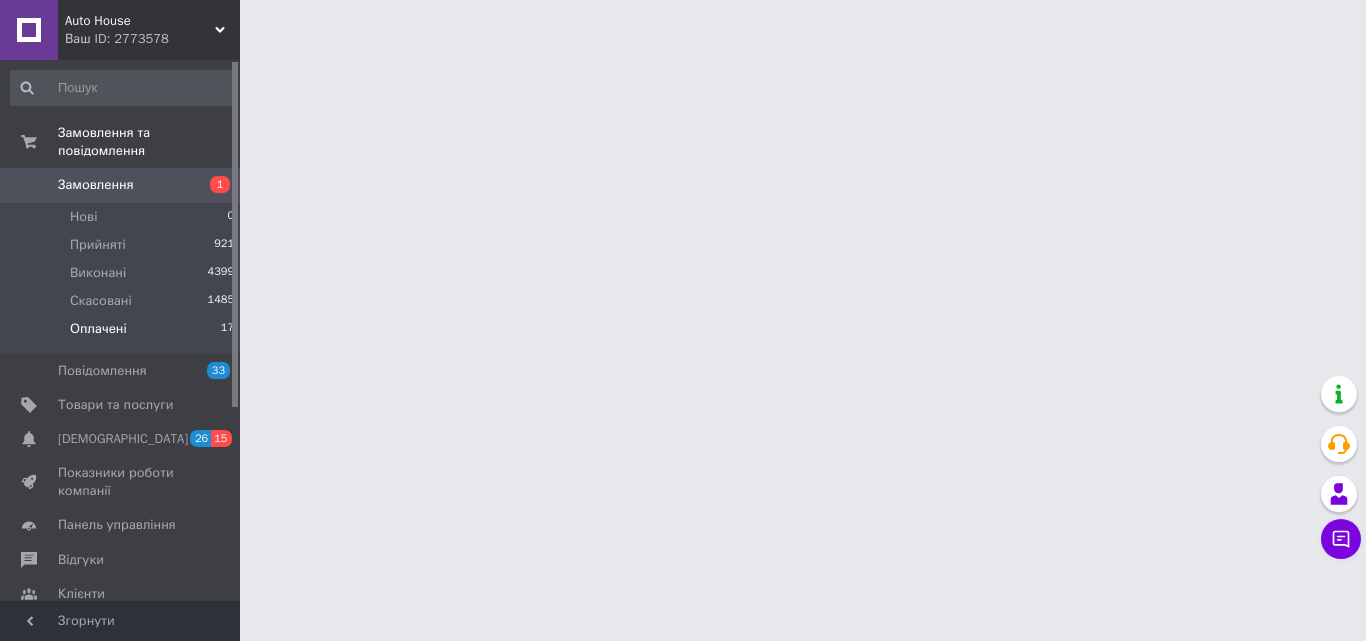 click on "Оплачені 17" at bounding box center [123, 334] 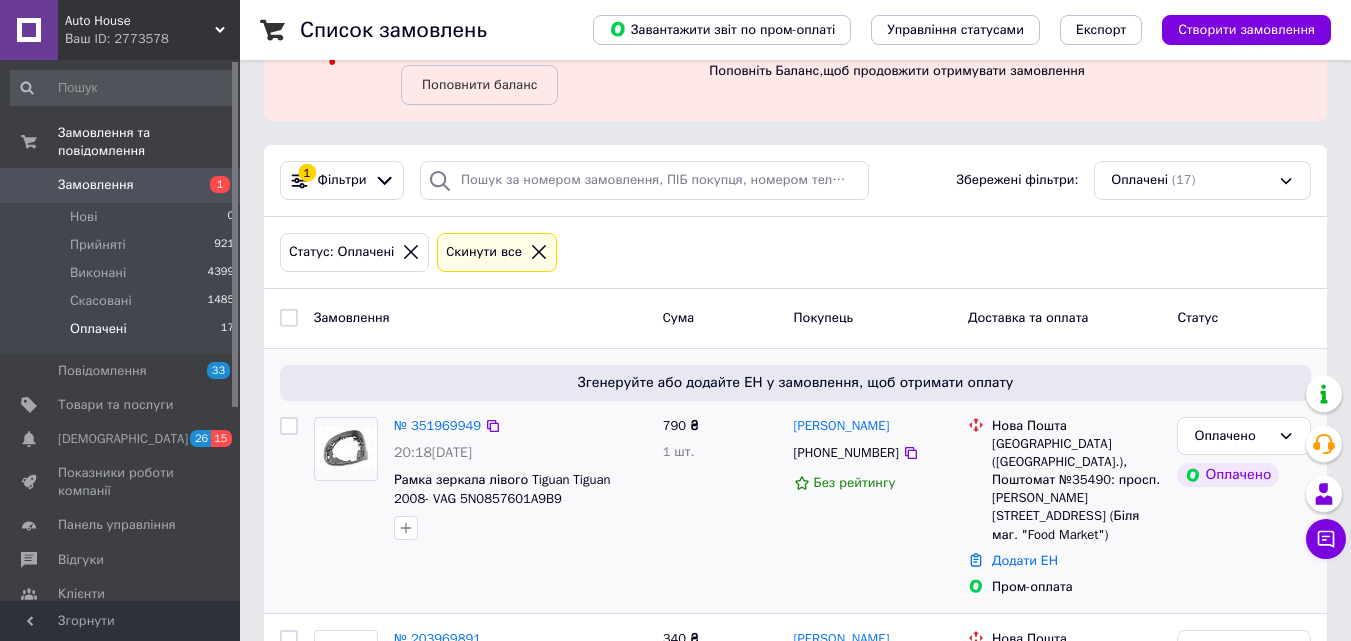 scroll, scrollTop: 100, scrollLeft: 0, axis: vertical 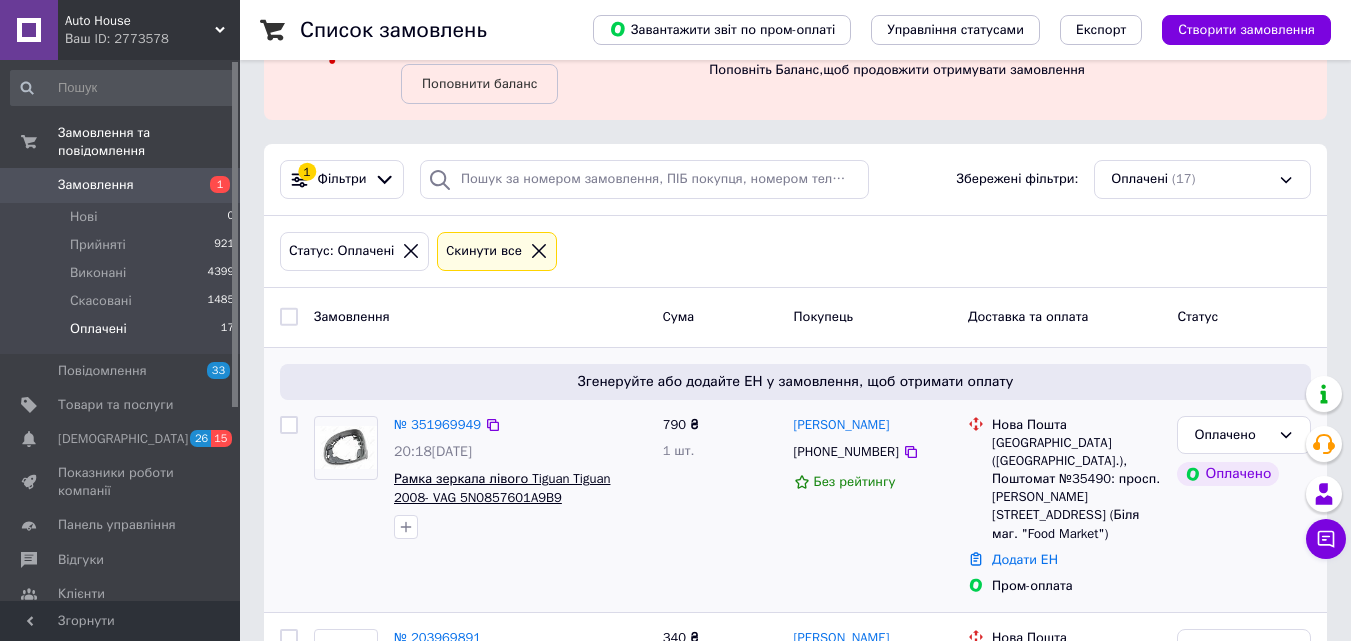 click on "Рамка зеркала лівого Tiguan Tiguan 2008- VAG 5N0857601A9B9" at bounding box center (502, 488) 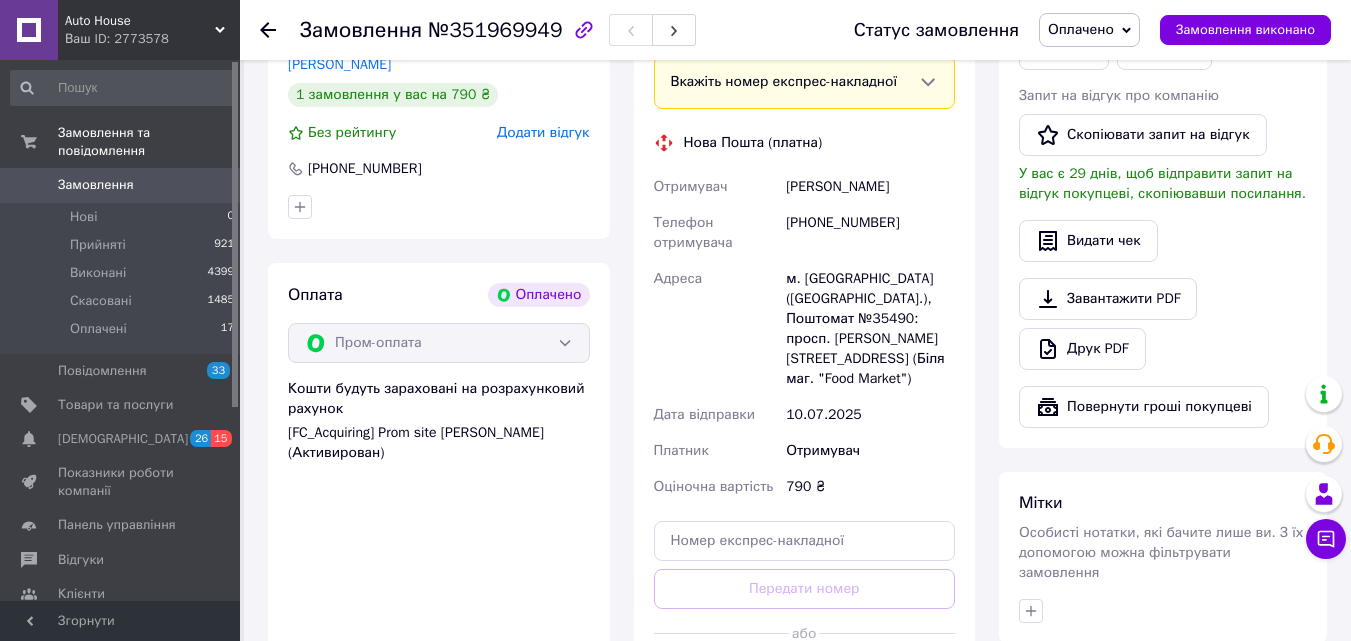 scroll, scrollTop: 1100, scrollLeft: 0, axis: vertical 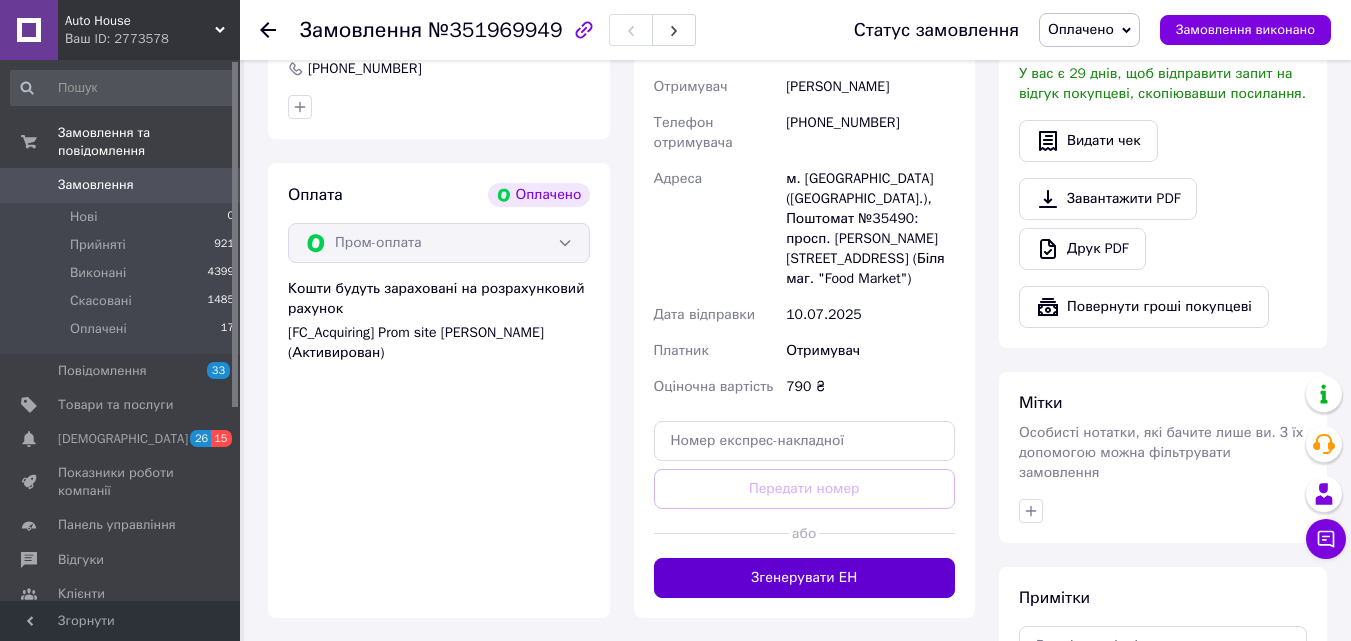 click on "Згенерувати ЕН" at bounding box center (805, 578) 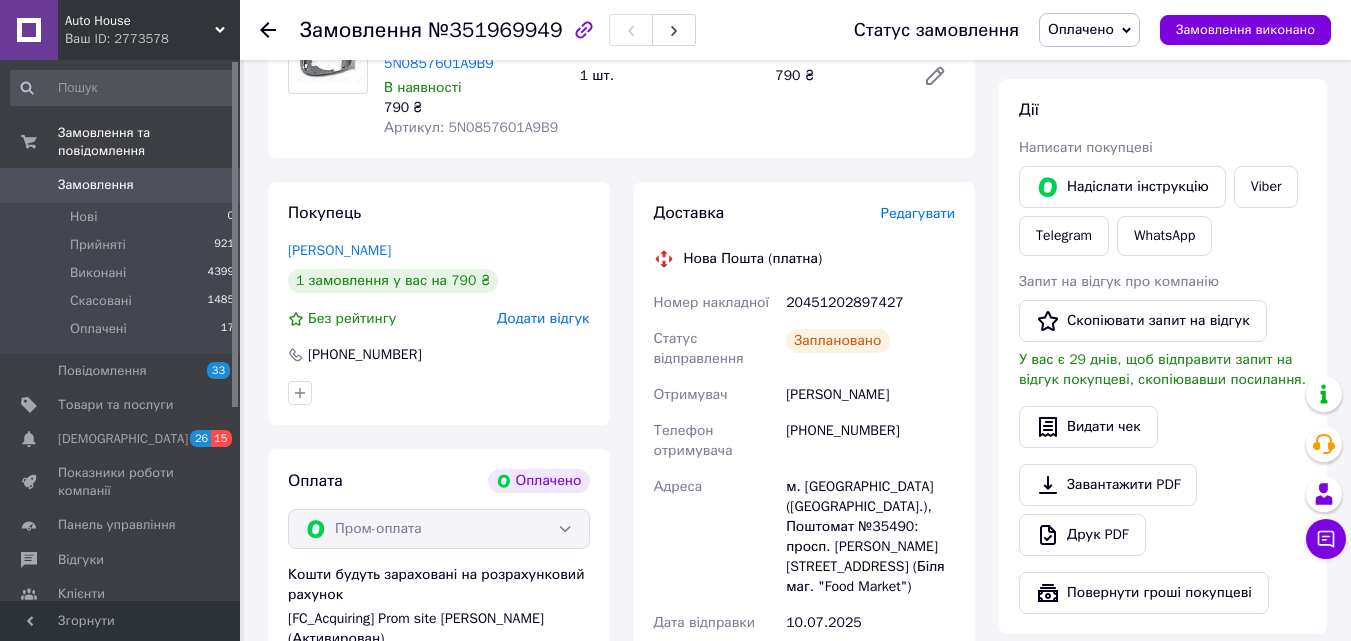 scroll, scrollTop: 1000, scrollLeft: 0, axis: vertical 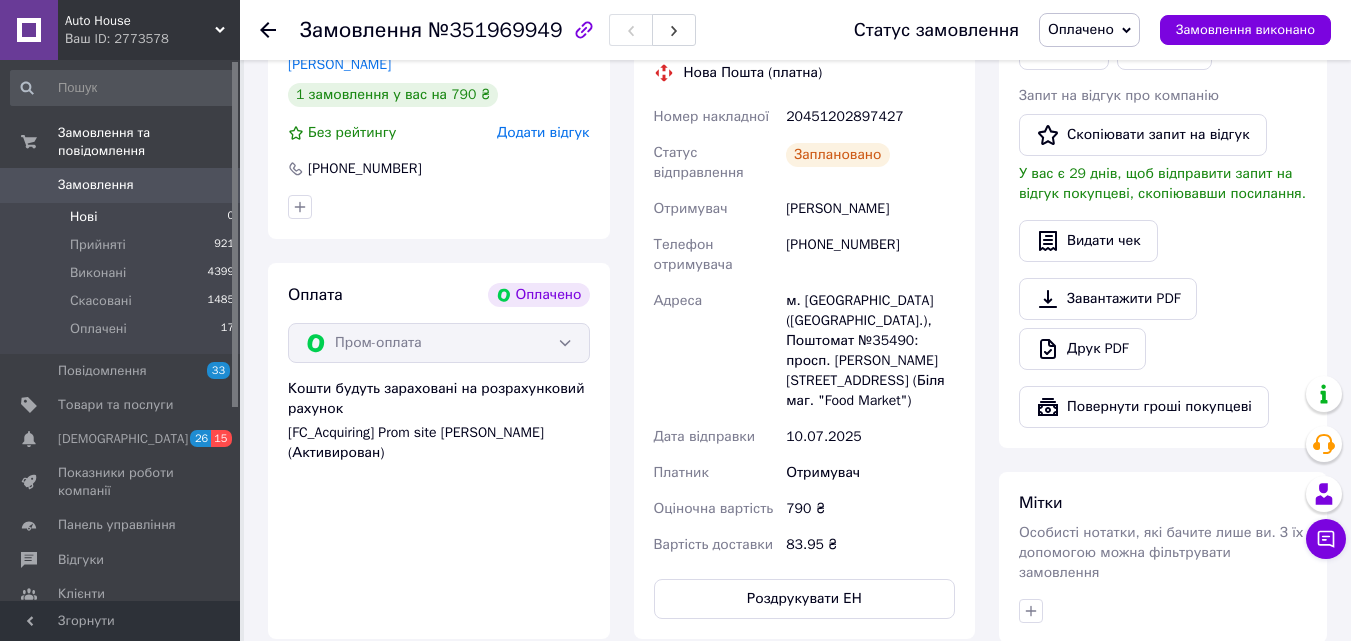click on "Нові 0" at bounding box center (123, 217) 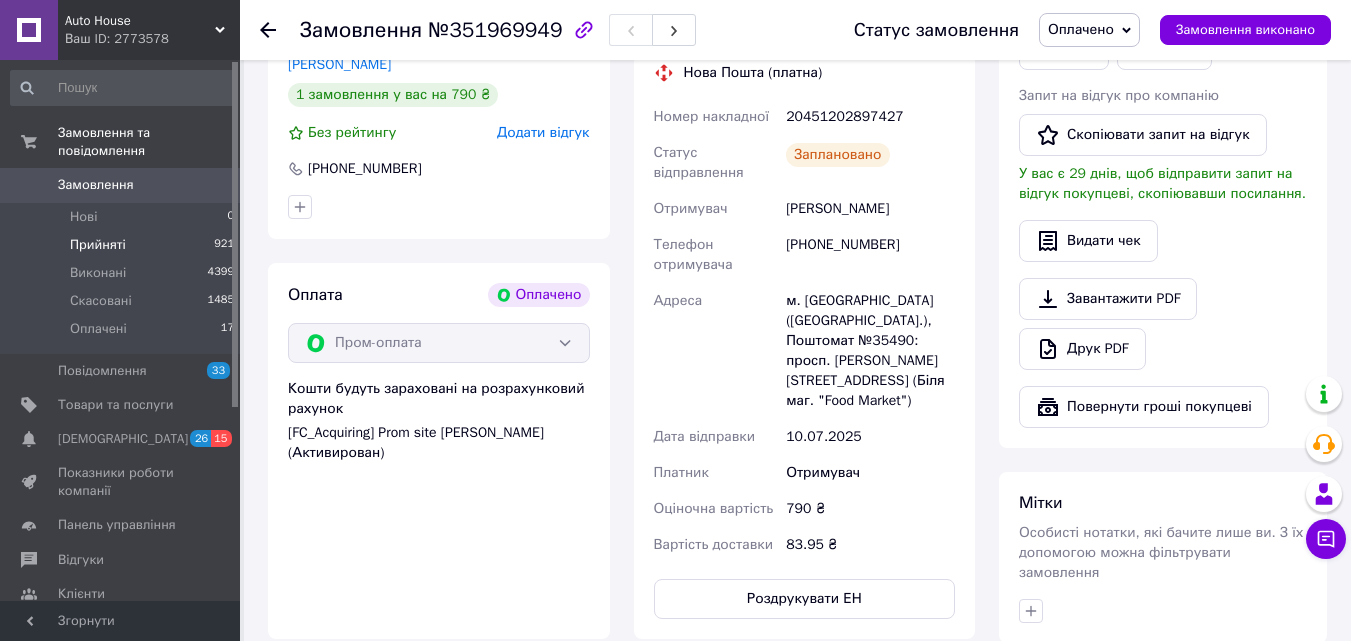 scroll, scrollTop: 0, scrollLeft: 0, axis: both 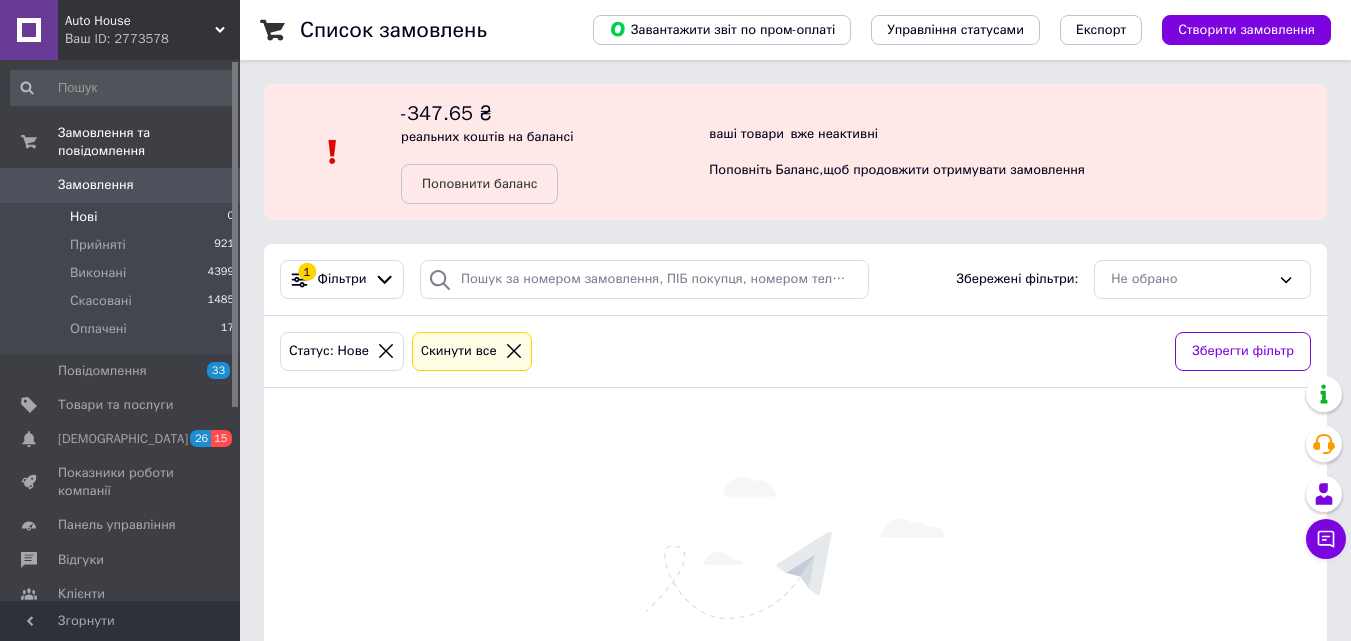 click at bounding box center (29, 30) 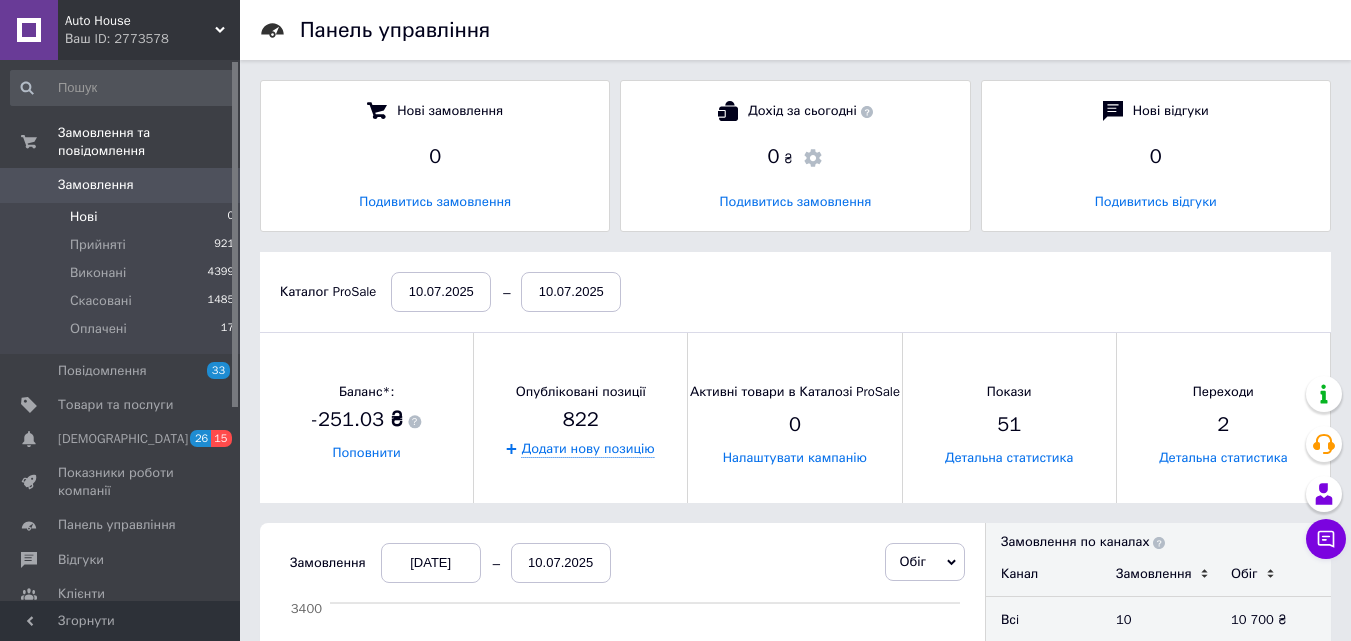 scroll, scrollTop: 10, scrollLeft: 10, axis: both 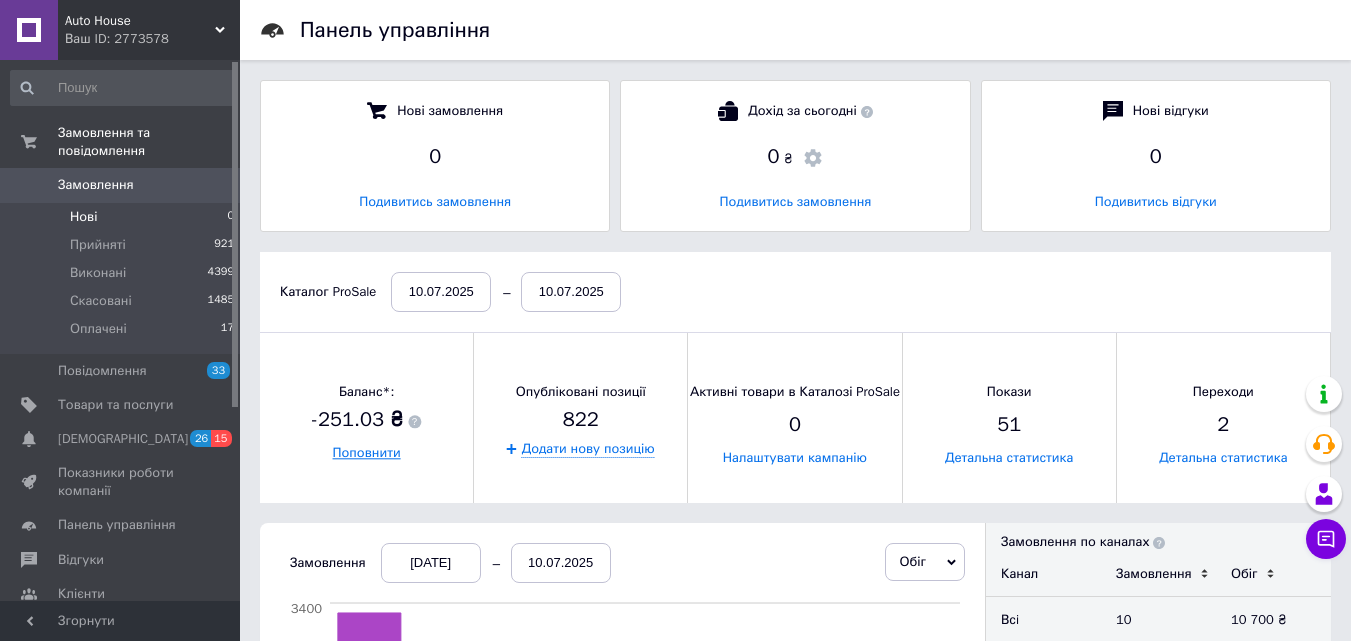 click on "Поповнити" at bounding box center [367, 453] 